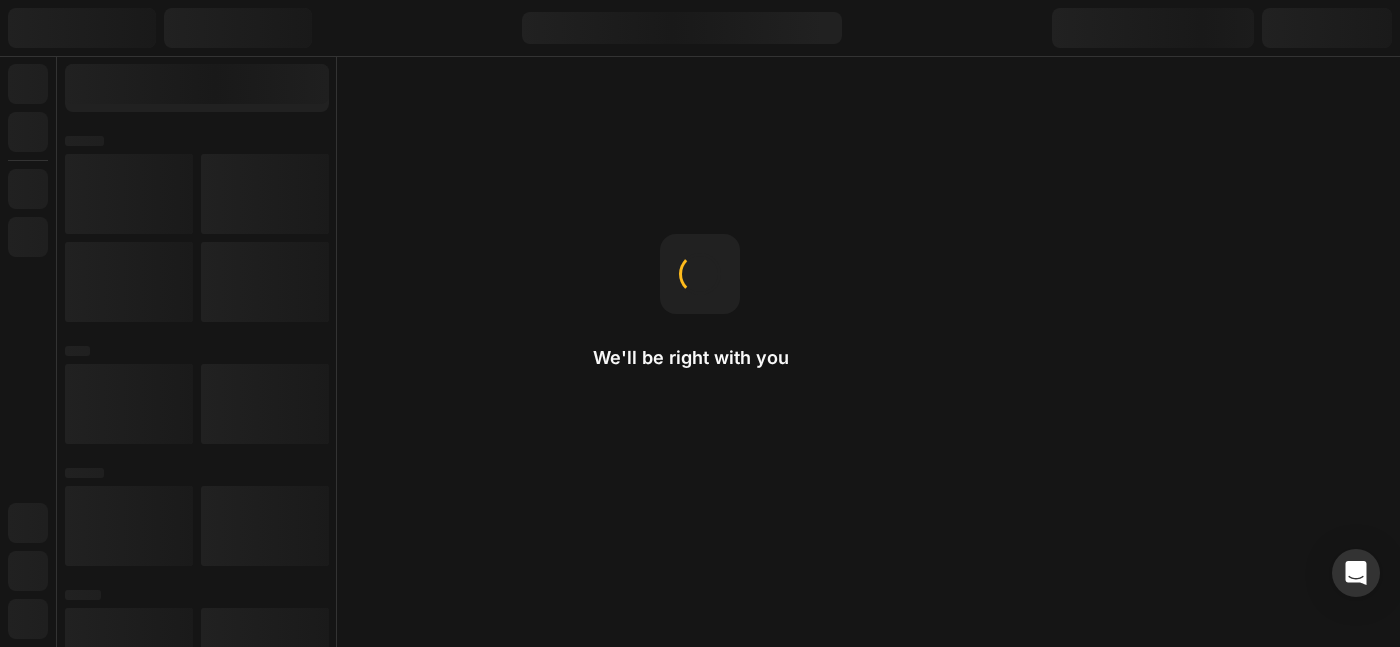 scroll, scrollTop: 0, scrollLeft: 0, axis: both 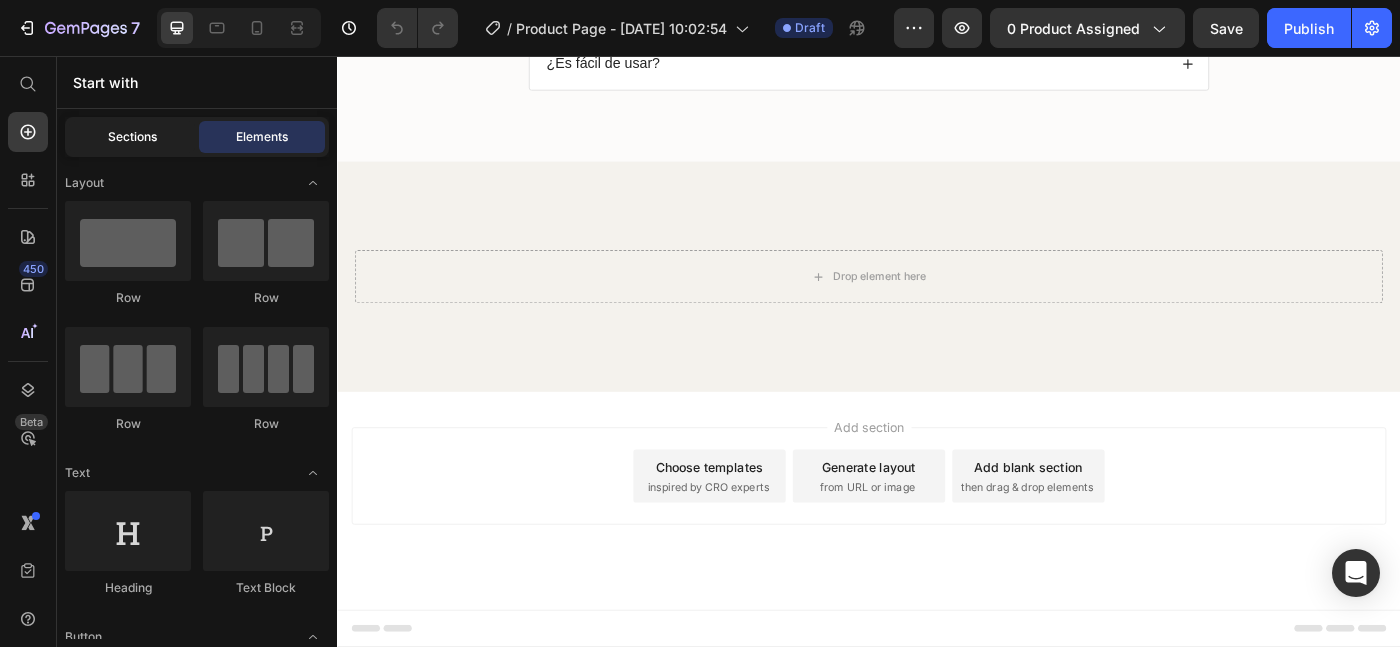 click on "Sections" at bounding box center [132, 137] 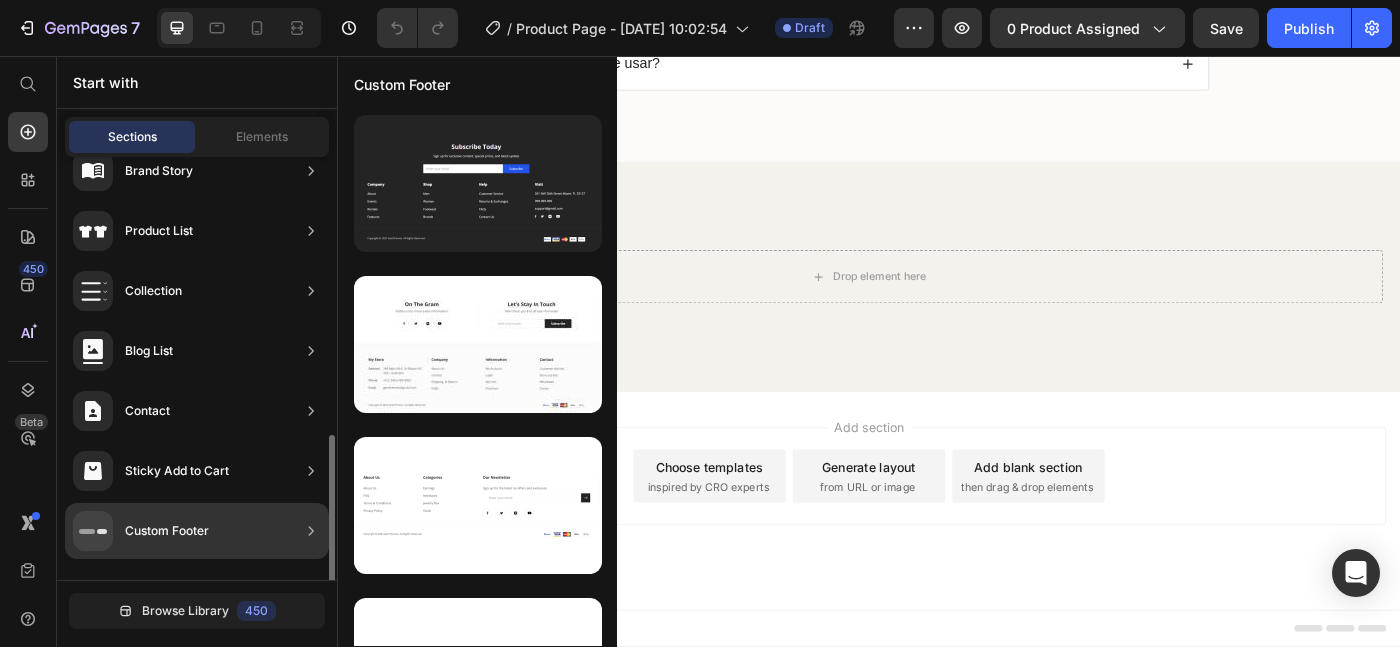 scroll, scrollTop: 757, scrollLeft: 0, axis: vertical 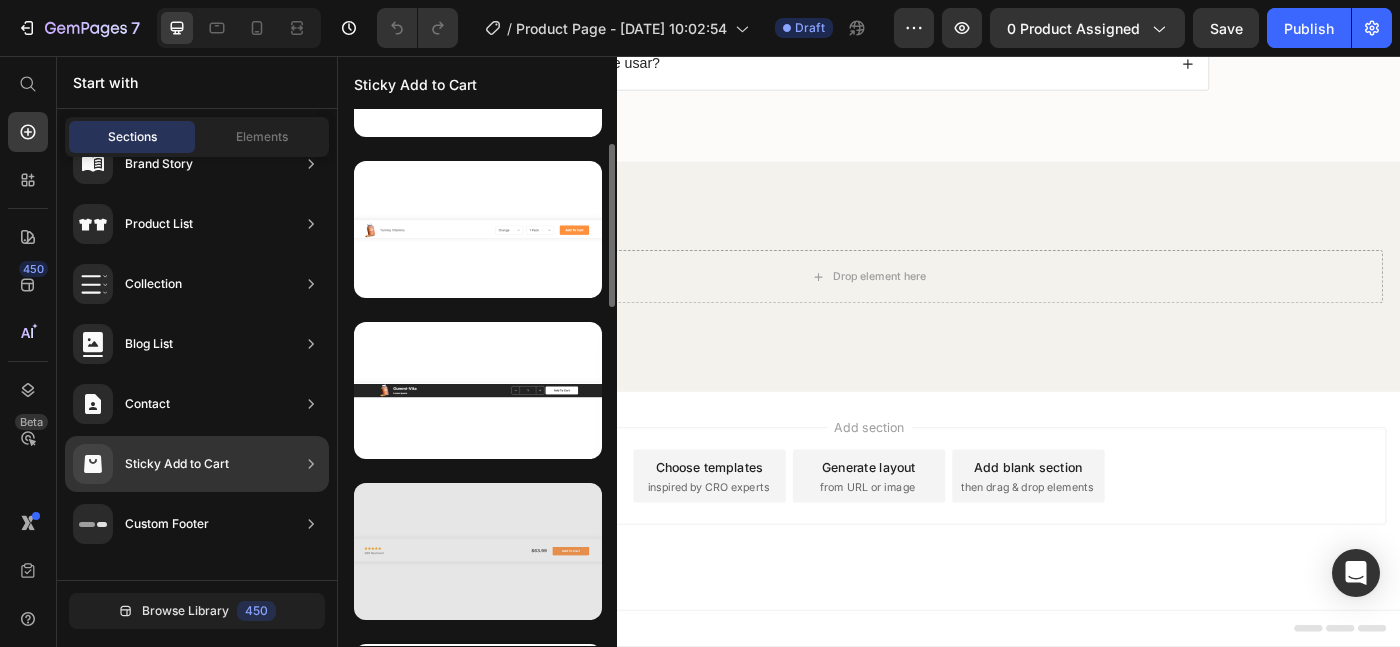 click at bounding box center (478, 551) 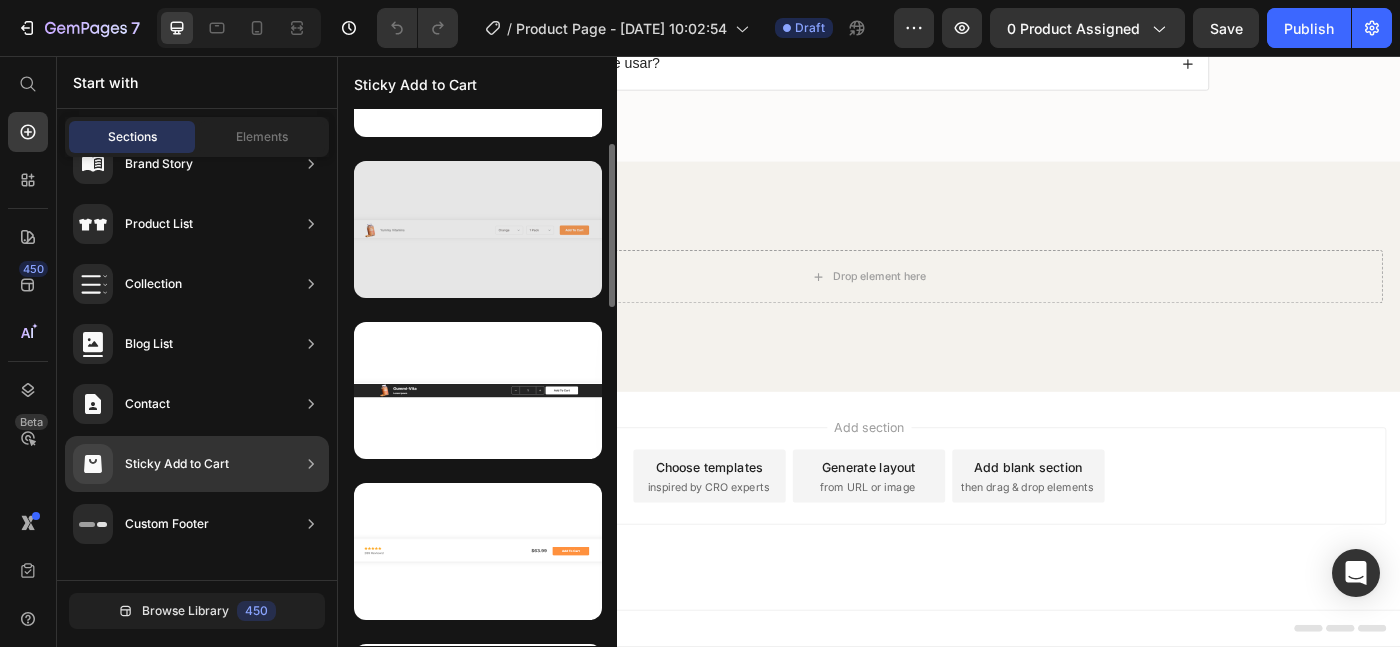 click at bounding box center (478, 229) 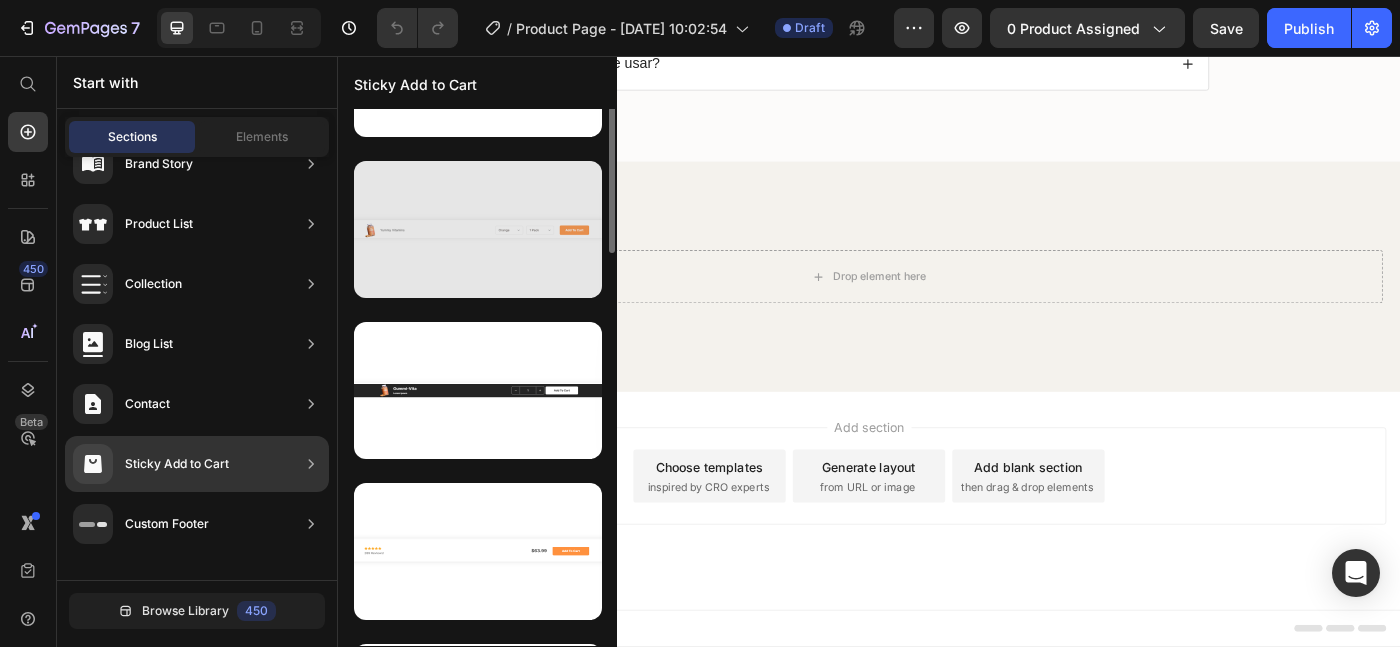 scroll, scrollTop: 0, scrollLeft: 0, axis: both 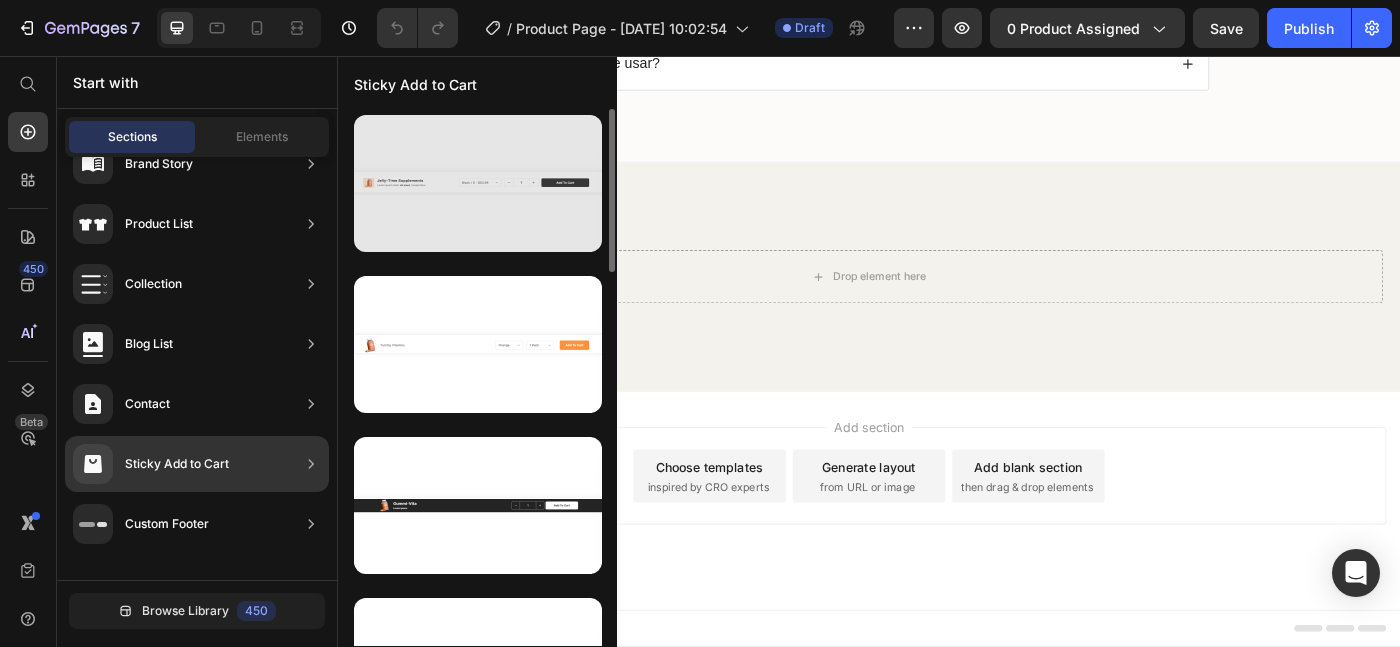 click at bounding box center [478, 183] 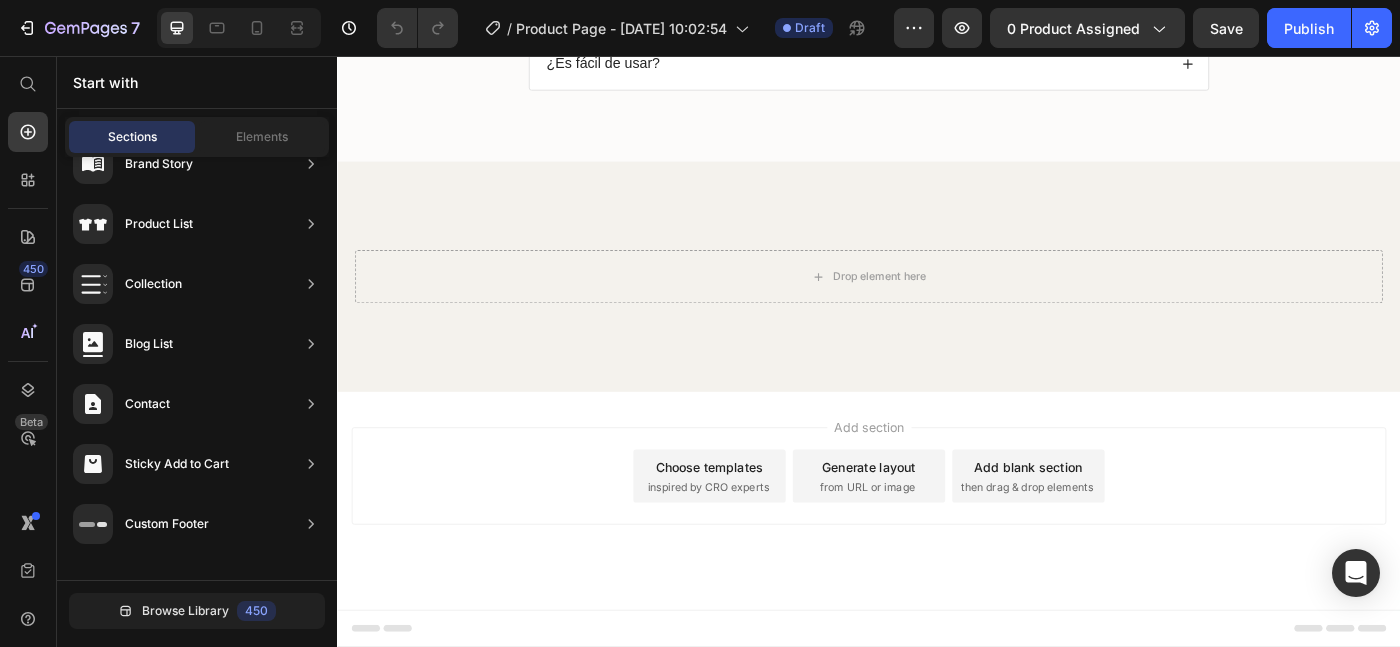 click 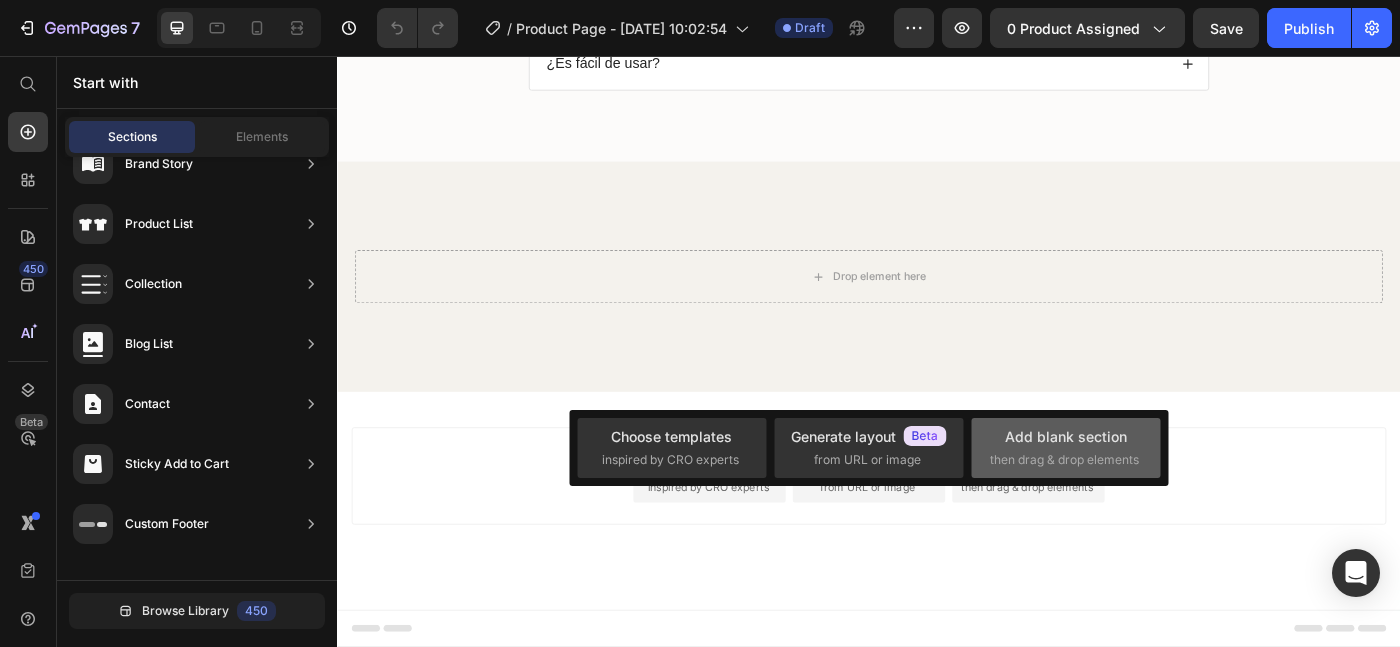 click on "Add blank section" at bounding box center (1066, 436) 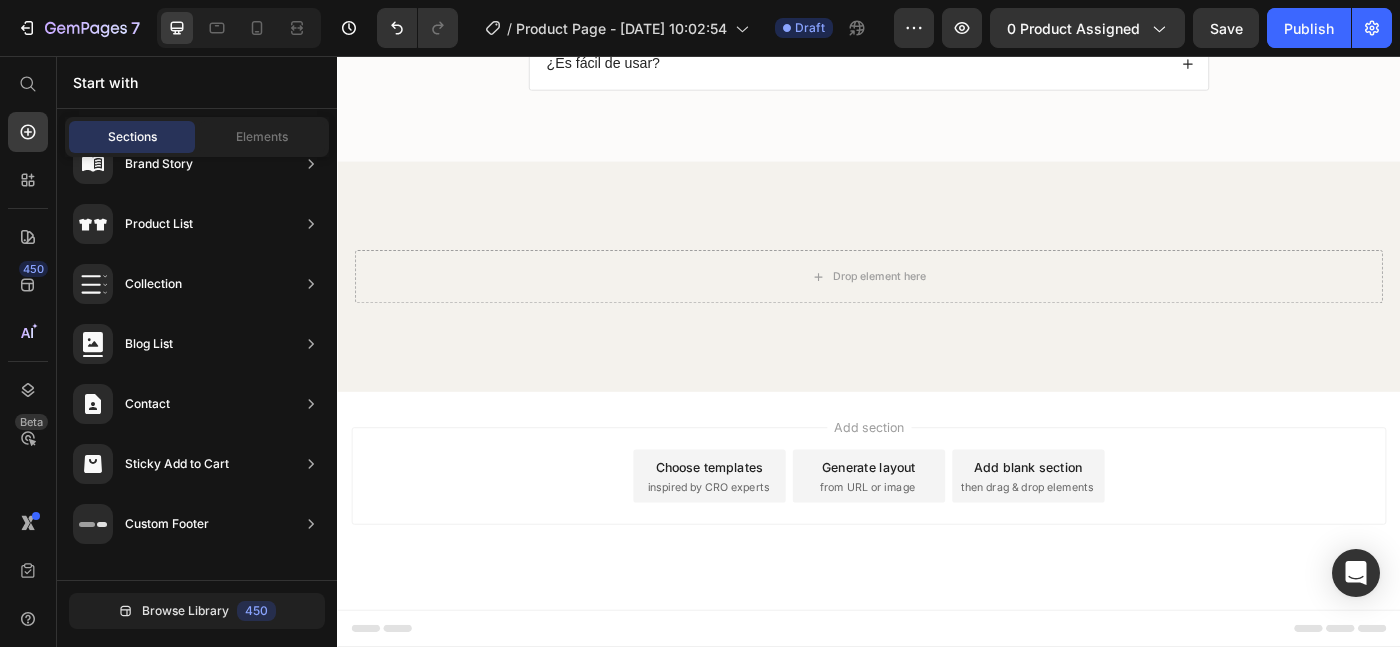 drag, startPoint x: 549, startPoint y: 531, endPoint x: 777, endPoint y: 579, distance: 232.99785 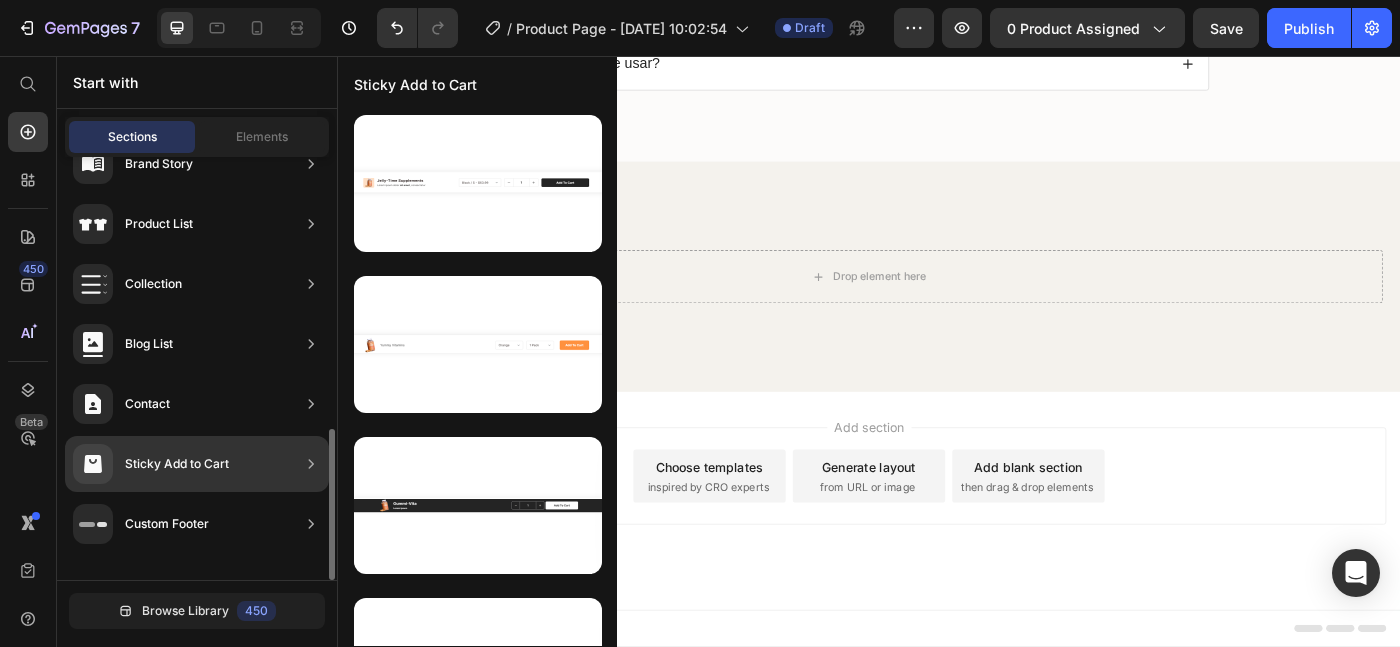 click on "Sticky Add to Cart" at bounding box center [177, 464] 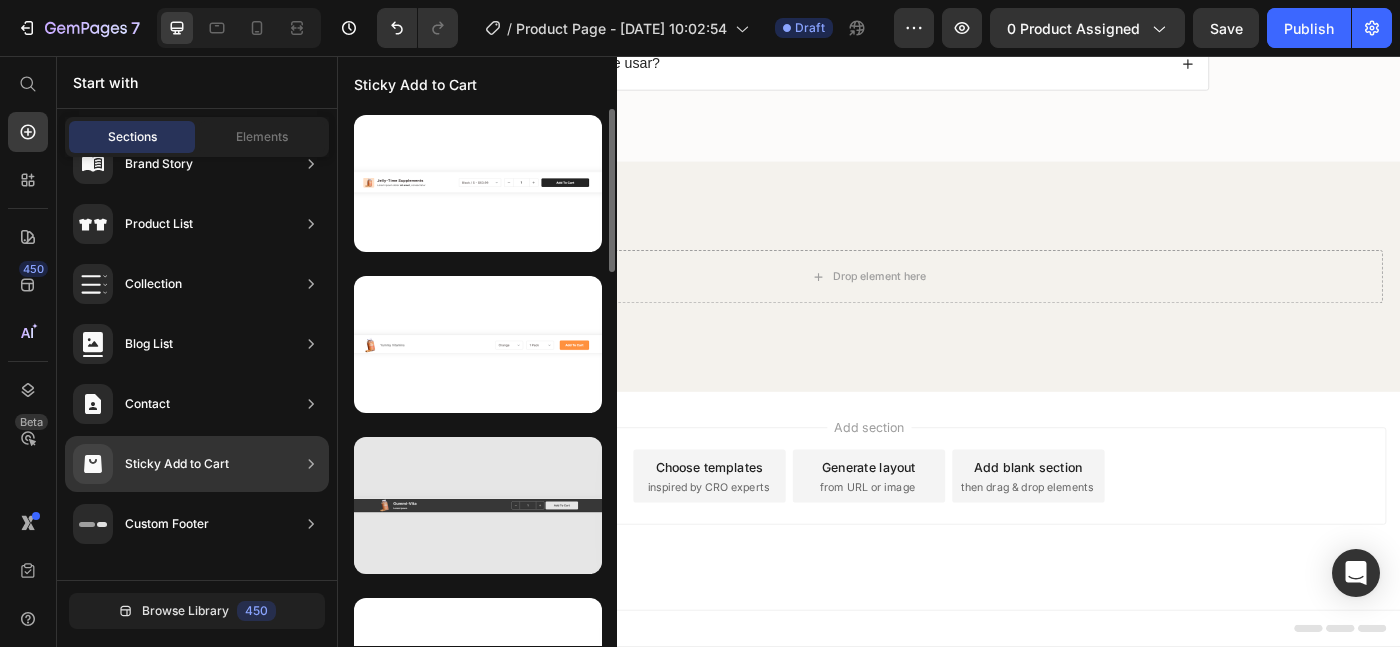 click at bounding box center (478, 505) 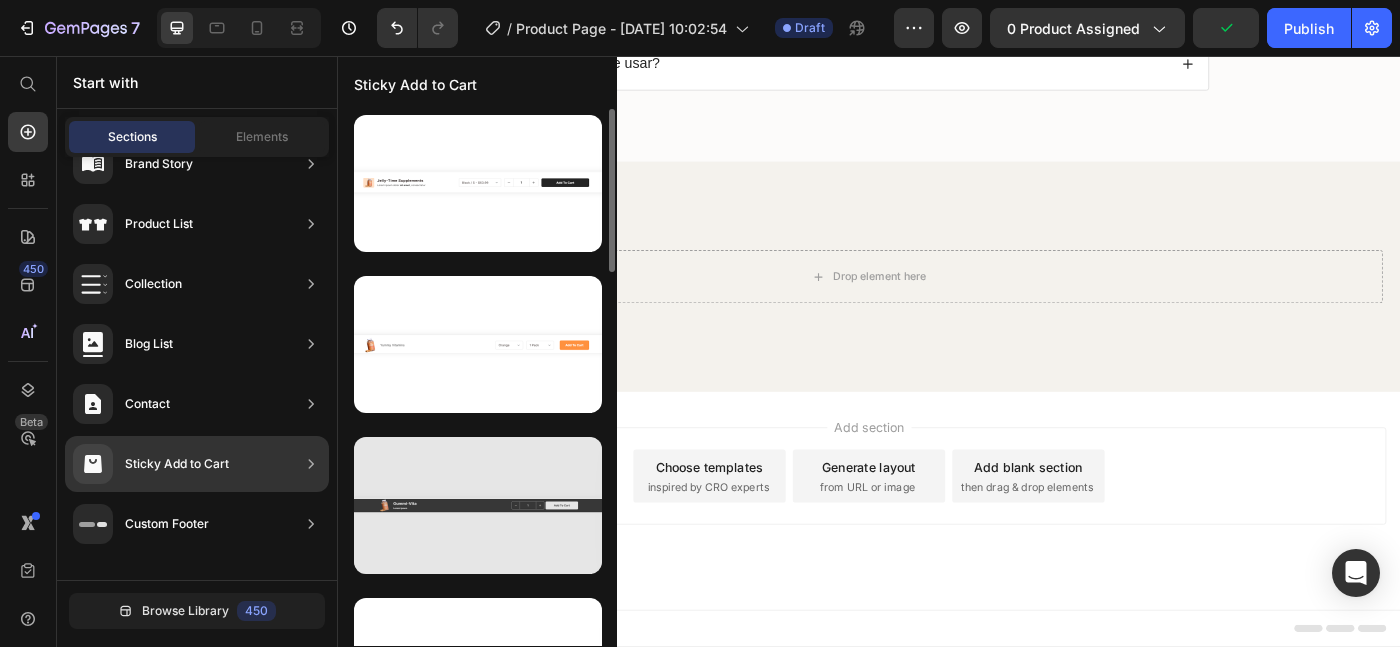 click at bounding box center [478, 505] 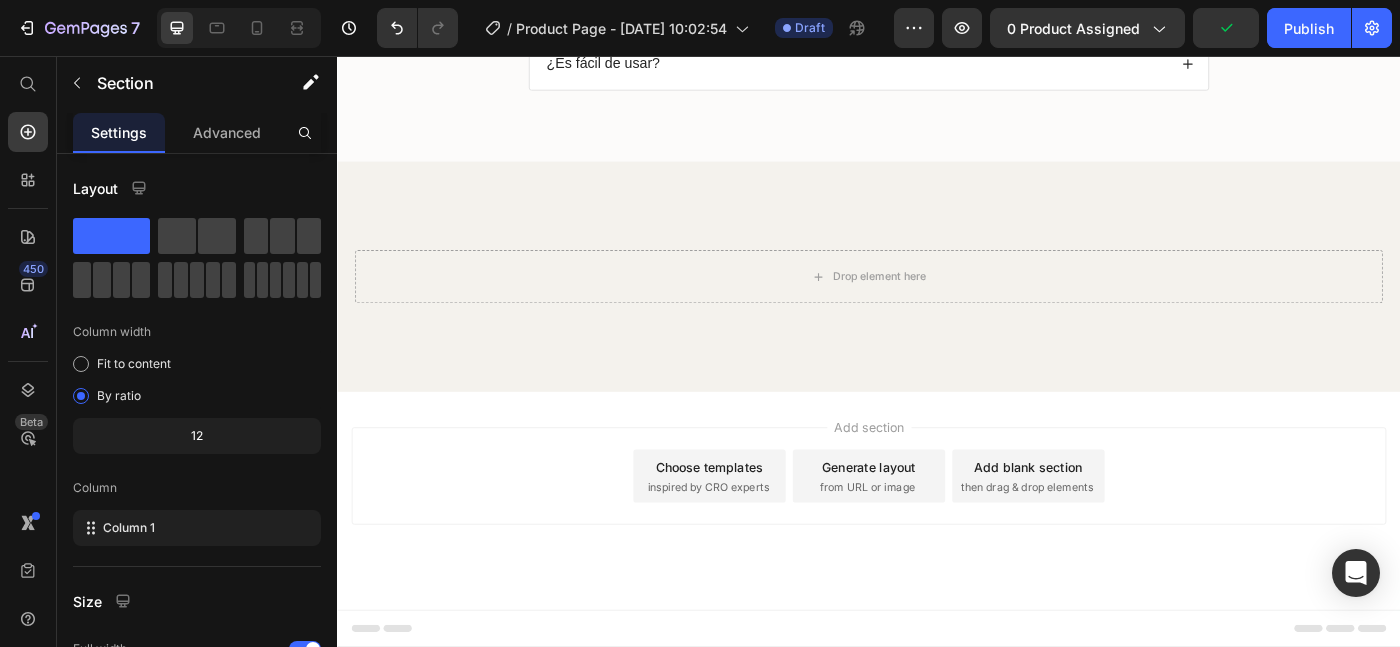 click on "Drop element here" at bounding box center [937, -456] 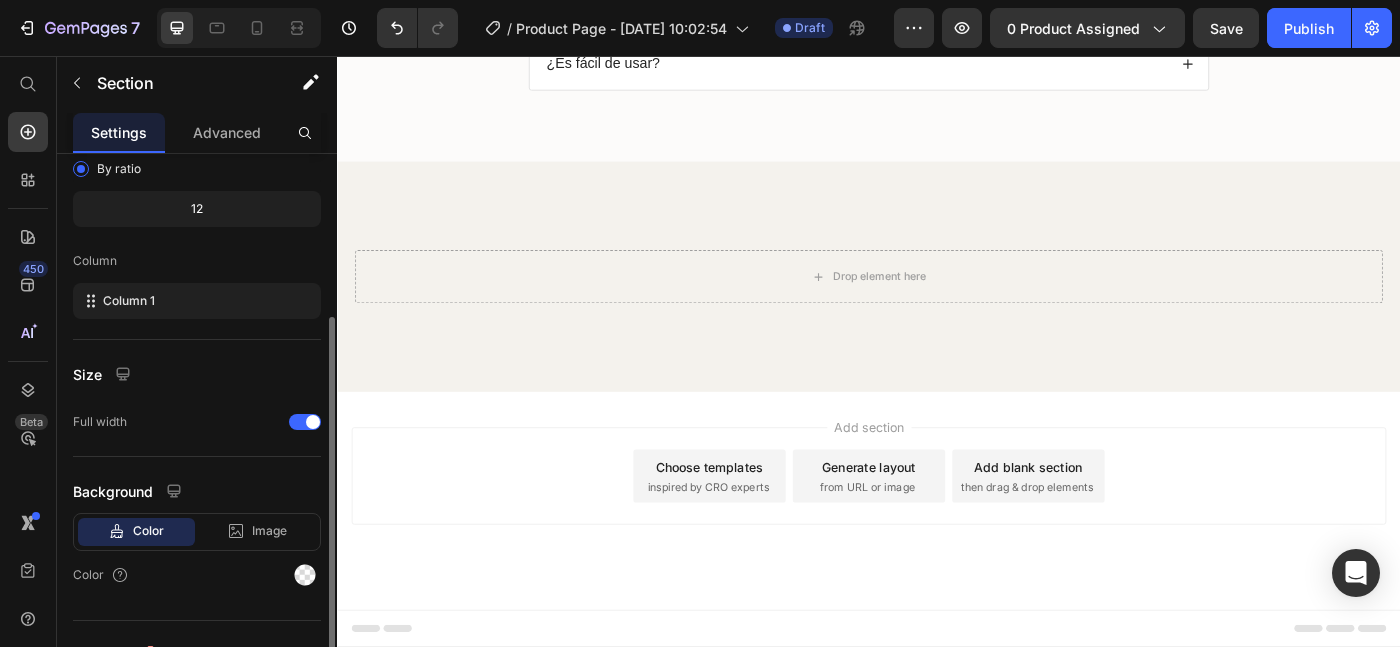scroll, scrollTop: 237, scrollLeft: 0, axis: vertical 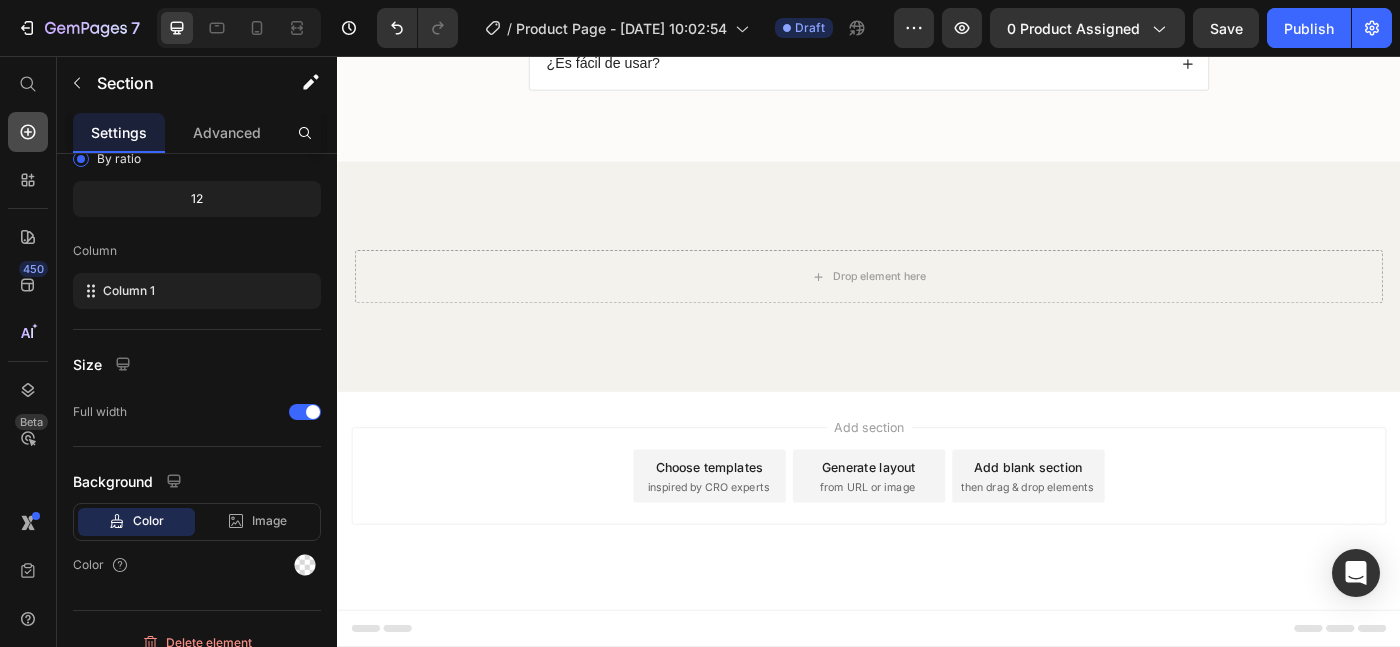 click 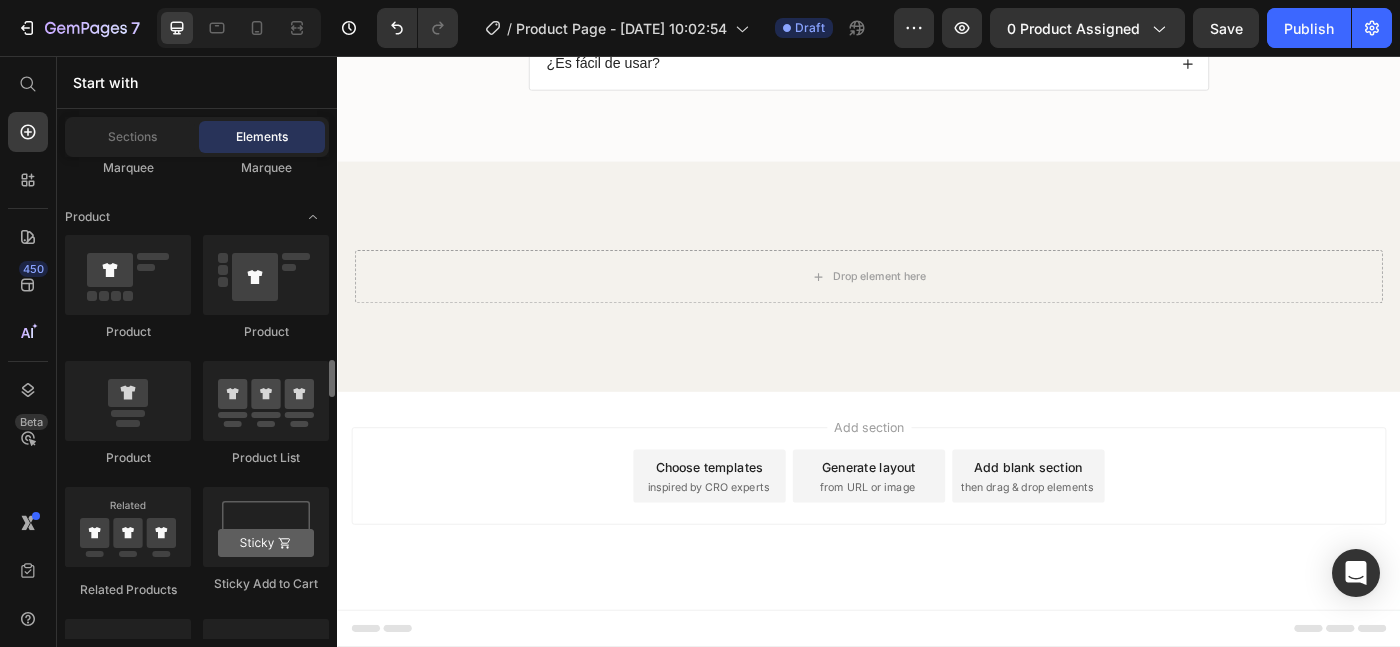 scroll, scrollTop: 2636, scrollLeft: 0, axis: vertical 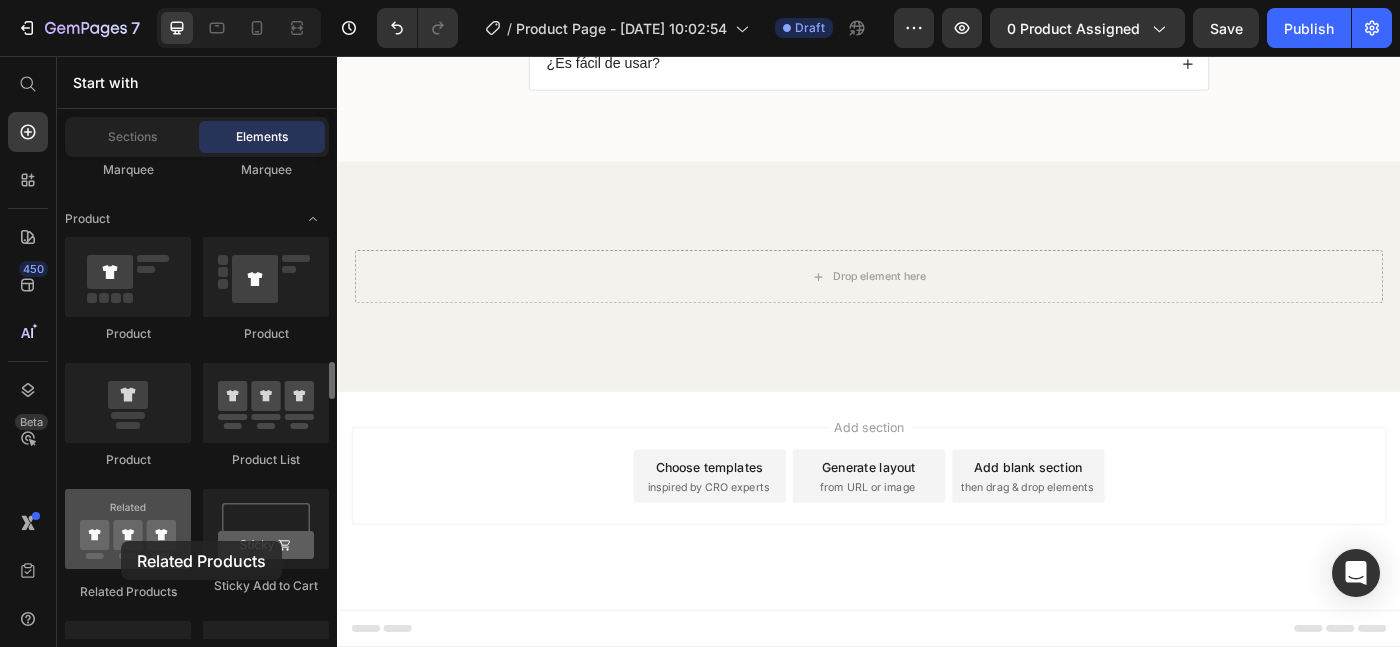 click at bounding box center (128, 529) 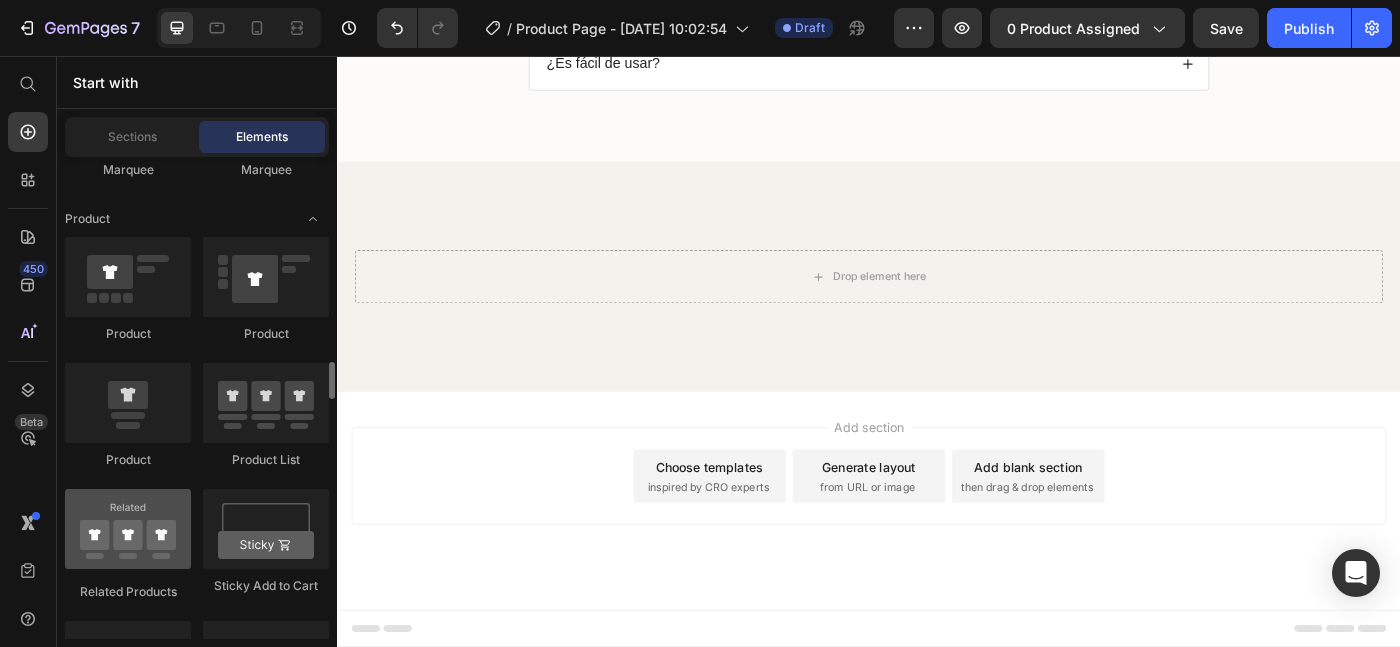click at bounding box center (128, 529) 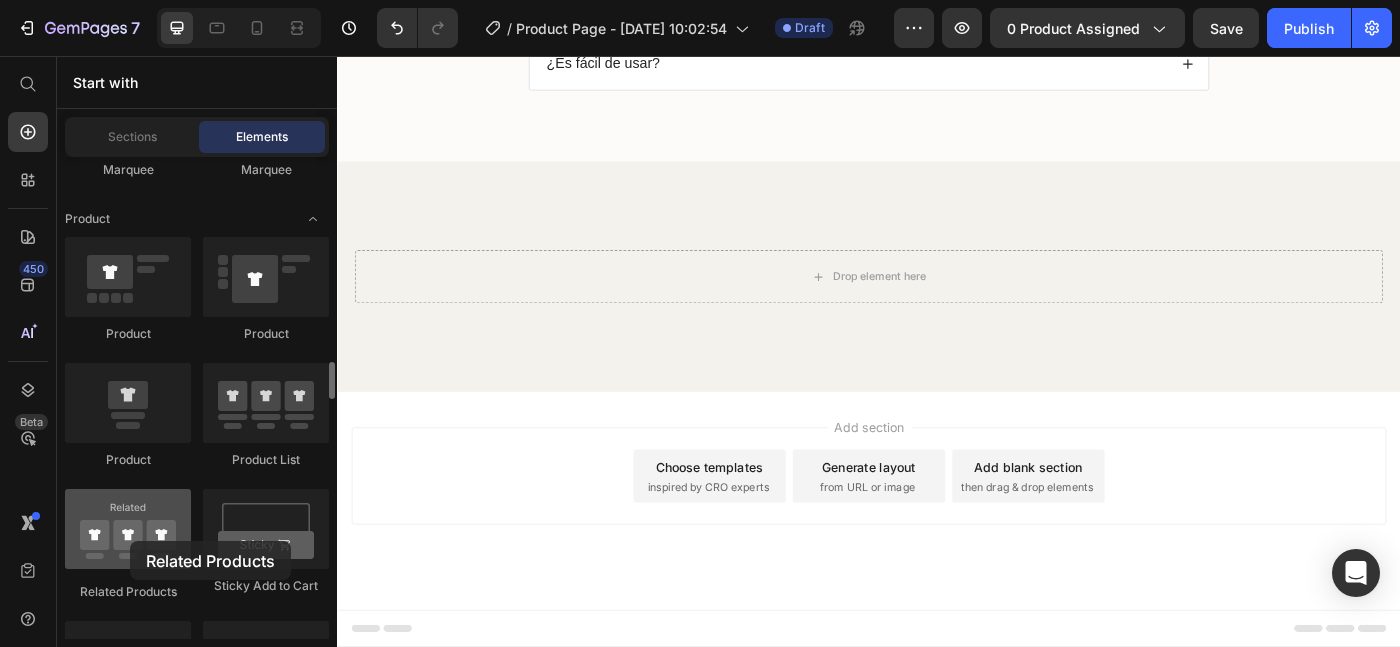 click at bounding box center (128, 529) 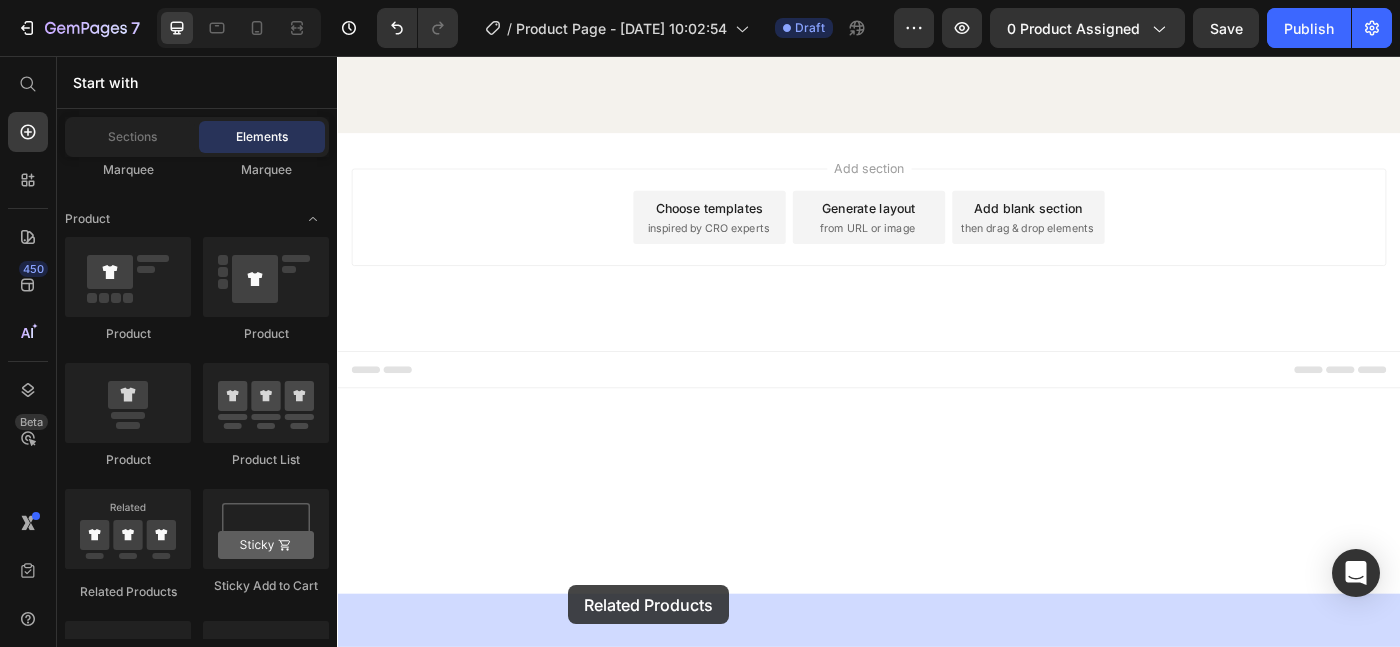 scroll, scrollTop: 3656, scrollLeft: 0, axis: vertical 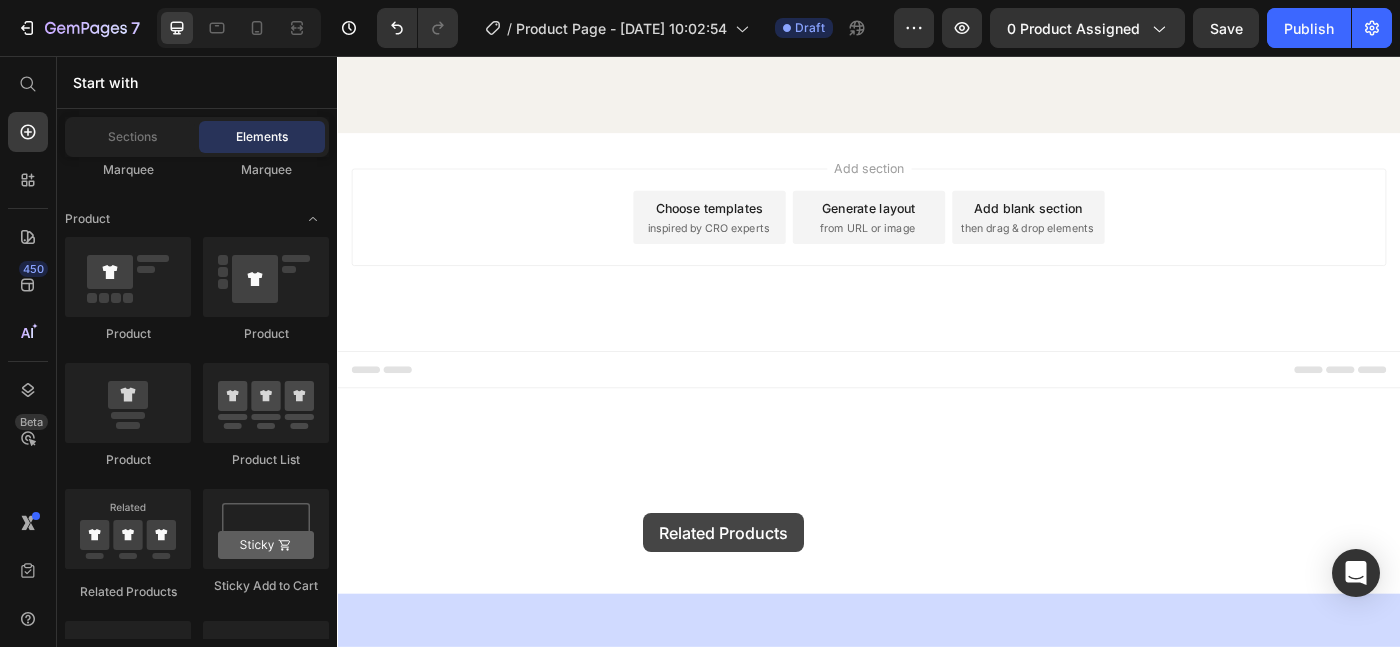 drag, startPoint x: 459, startPoint y: 594, endPoint x: 643, endPoint y: 513, distance: 201.0398 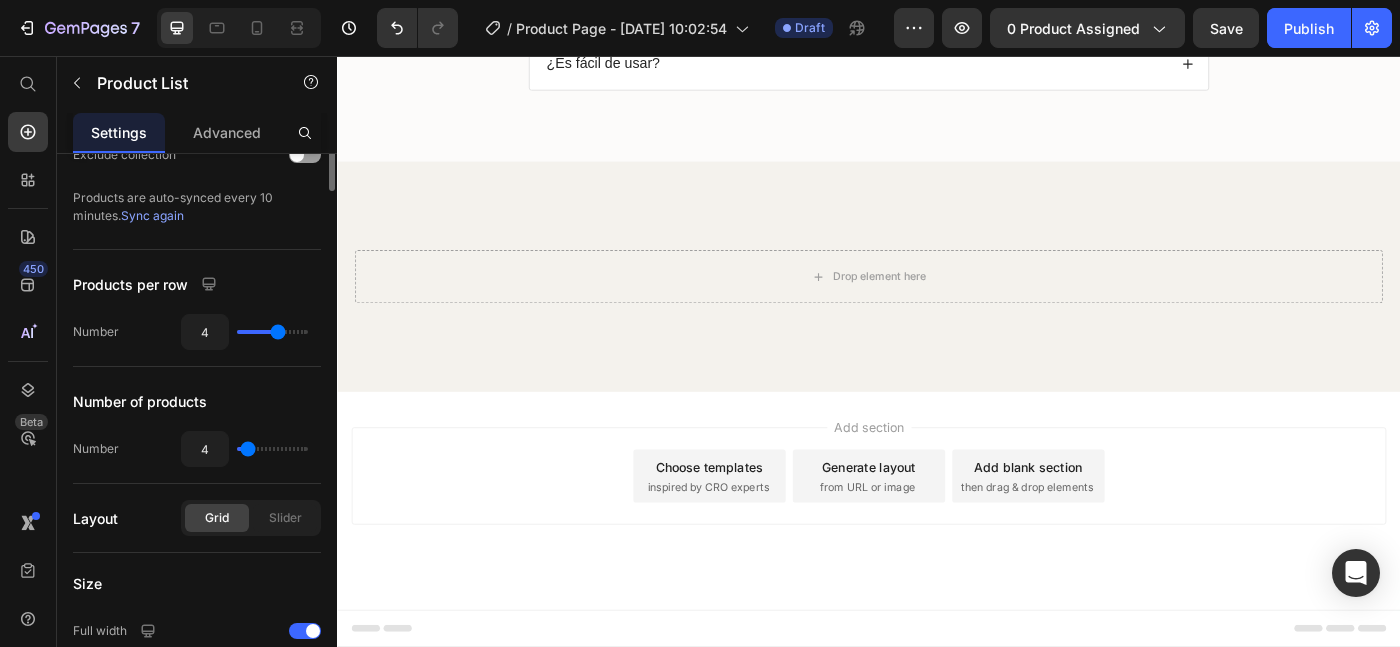 scroll, scrollTop: 0, scrollLeft: 0, axis: both 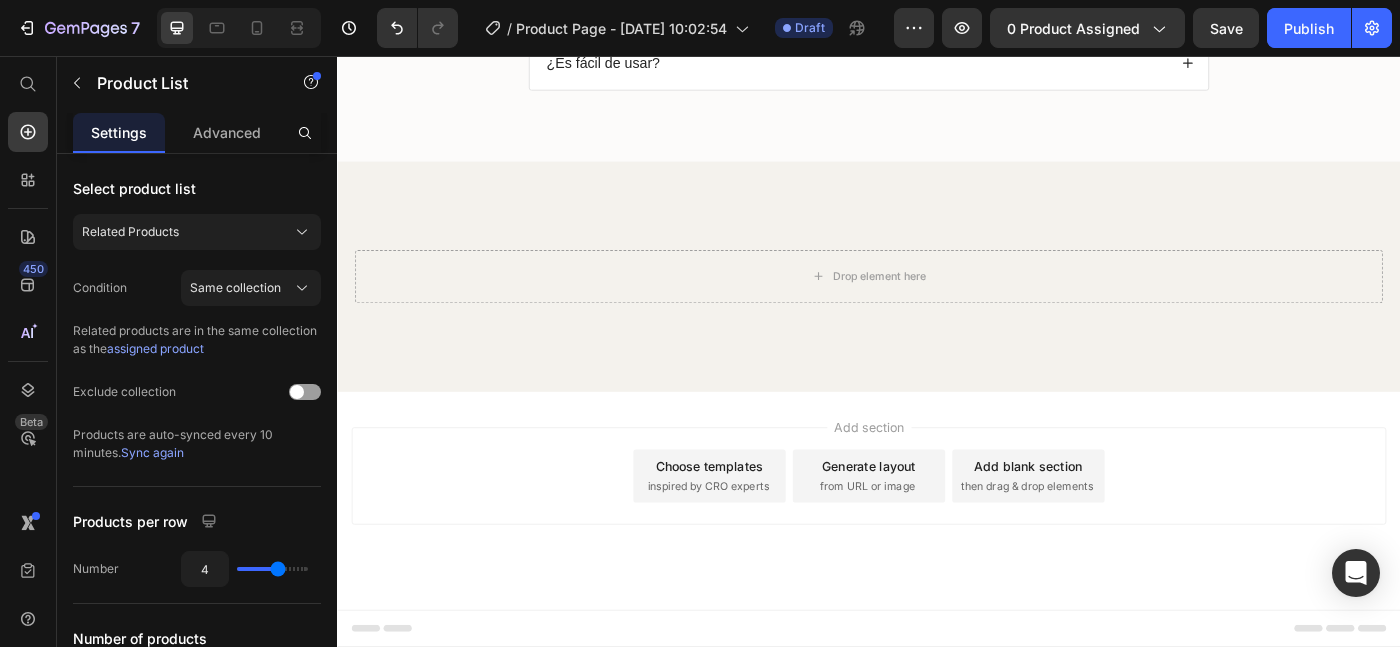 click on "Product Images ☕ Maquina de Hacer Café Portatil Product Title €129,00 Product Price €299,00 Product Price Row This product has only default variant Product Variants & Swatches Add To cart Product Cart Button Row Product List   0" at bounding box center (937, -681) 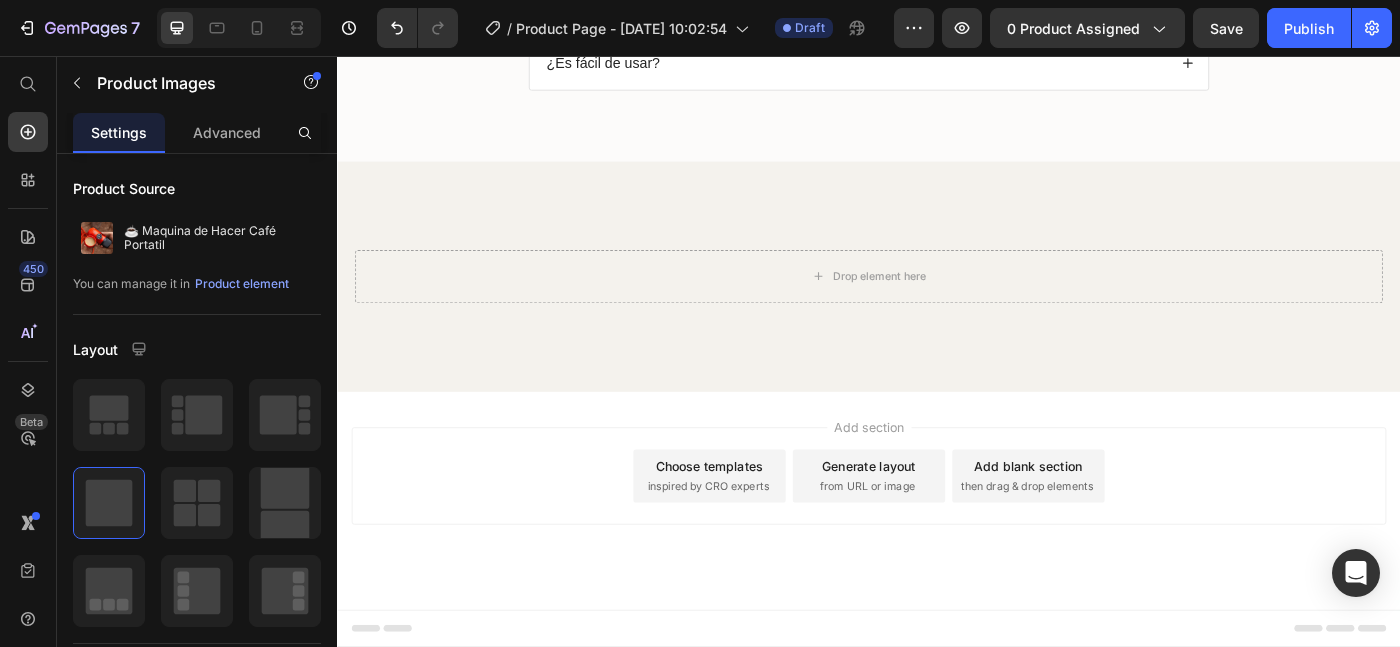 click 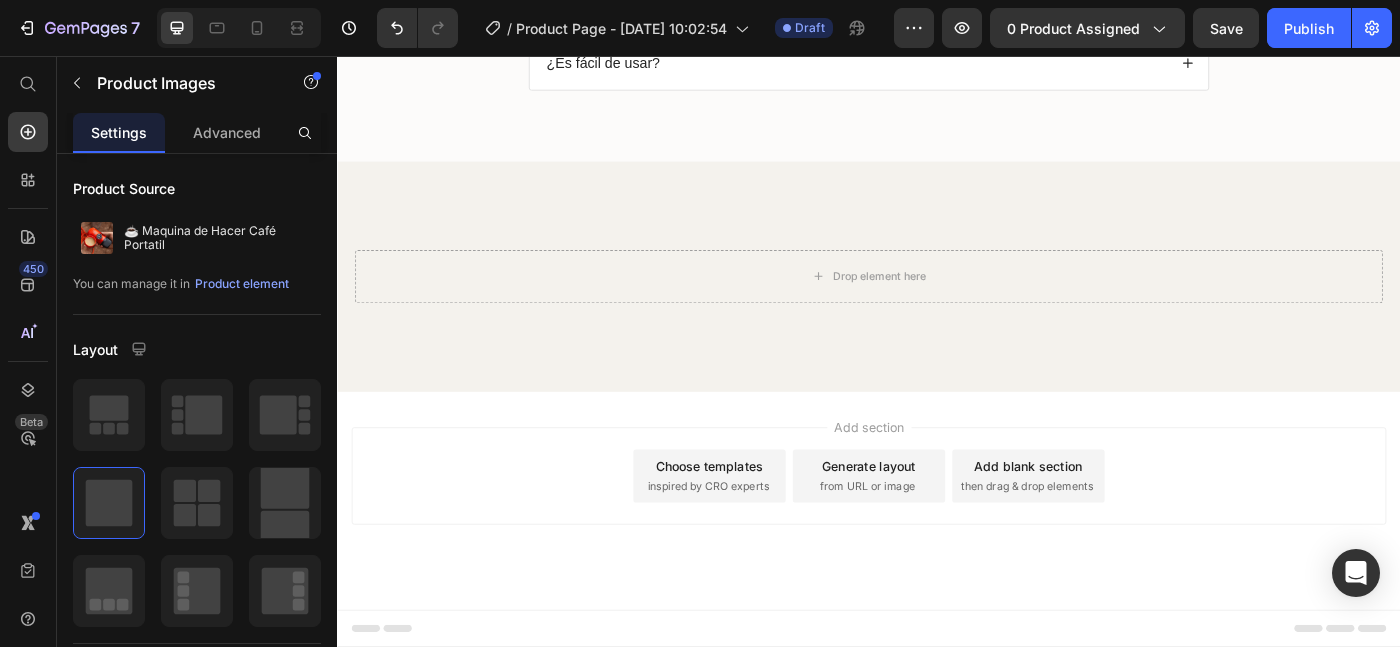 scroll, scrollTop: 2636, scrollLeft: 0, axis: vertical 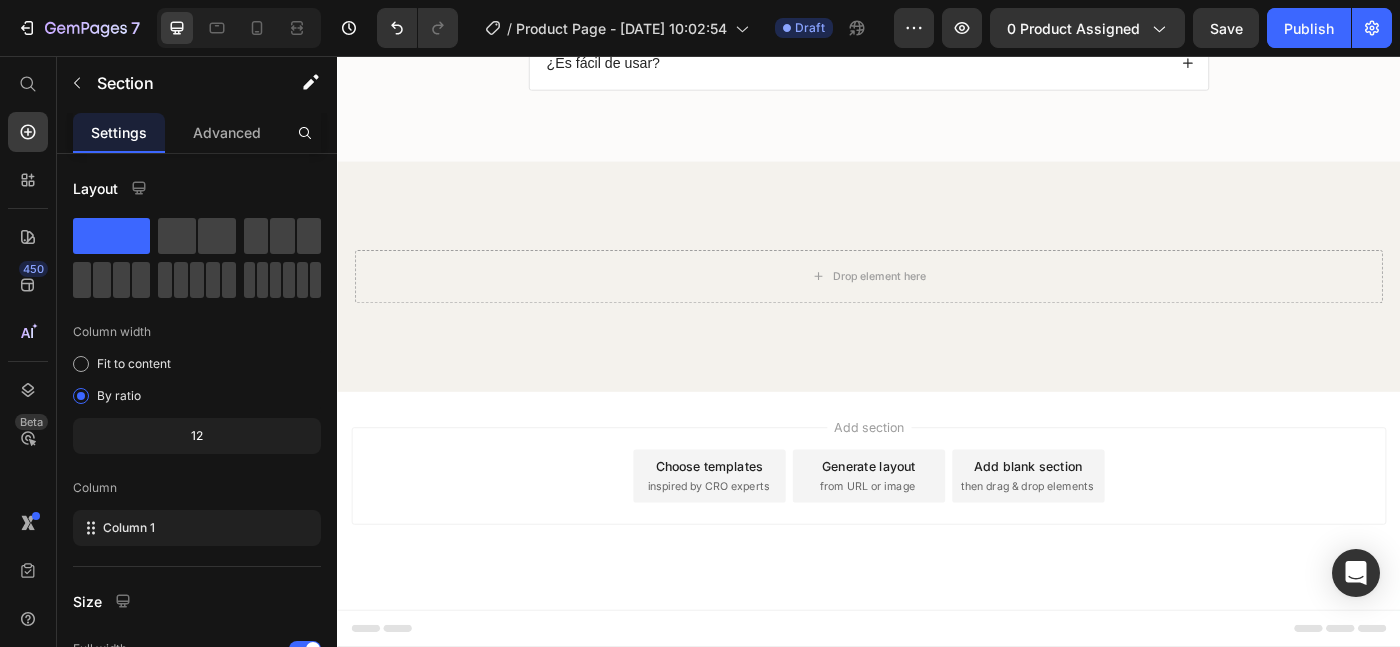 click on "☕ Maquina de Hacer Café Portatil Product Title €129,00 Product Price €299,00 Product Price Row This product has only default variant Product Variants & Swatches Add To cart Product Cart Button Row Product List Section 3" at bounding box center [937, -526] 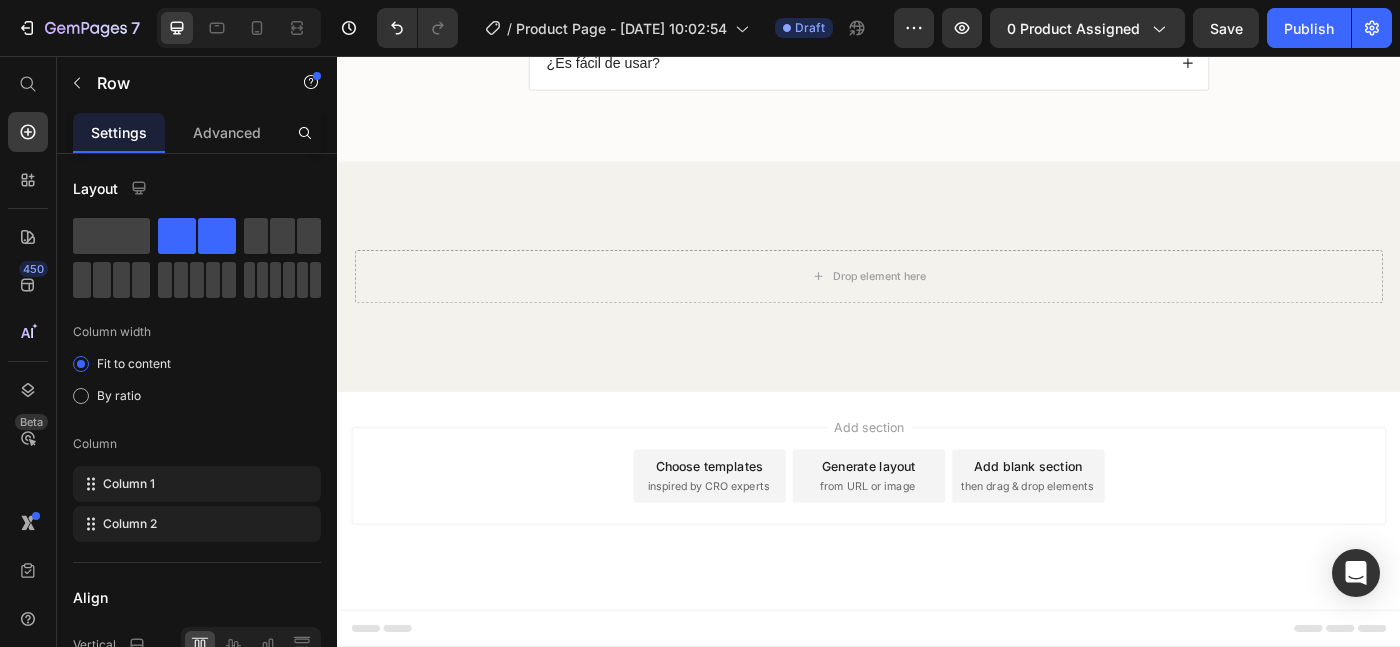 click on "☕ Maquina de Hacer Café Portatil Product Title €129,00 Product Price €299,00 Product Price Row   16 This product has only default variant Product Variants & Swatches Add To cart Product Cart Button" at bounding box center [484, -526] 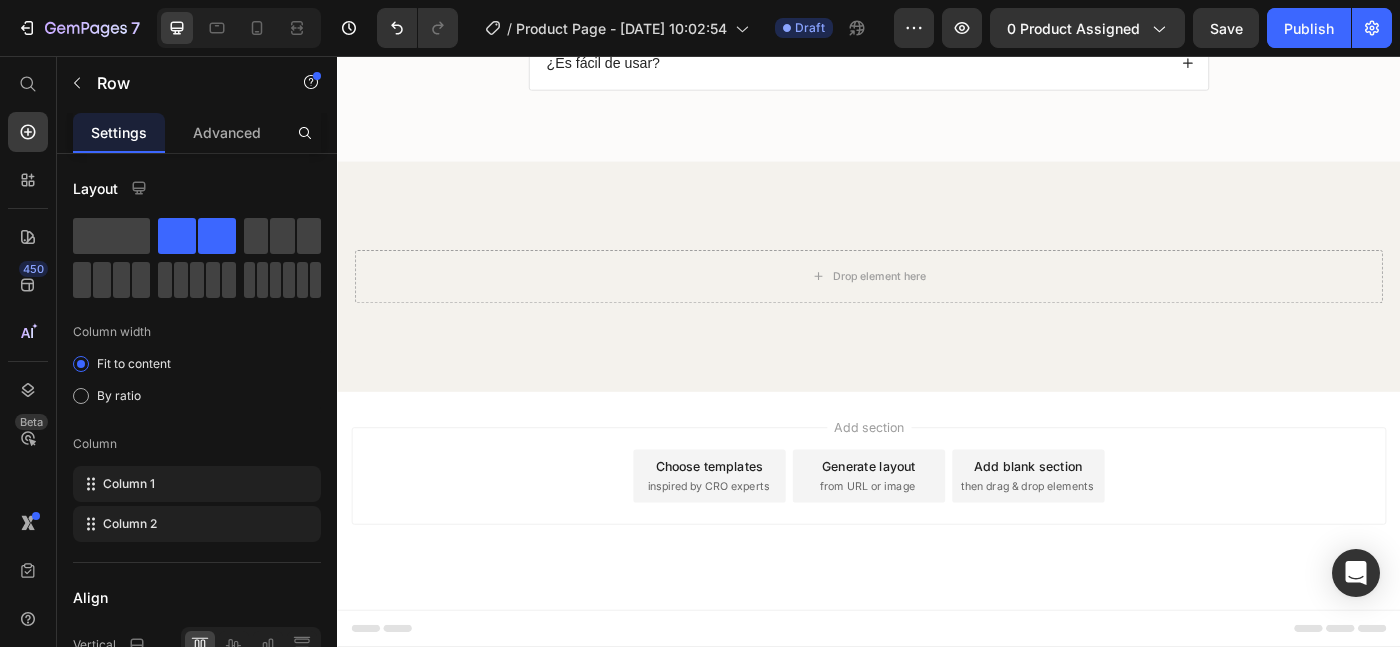 click at bounding box center [460, -602] 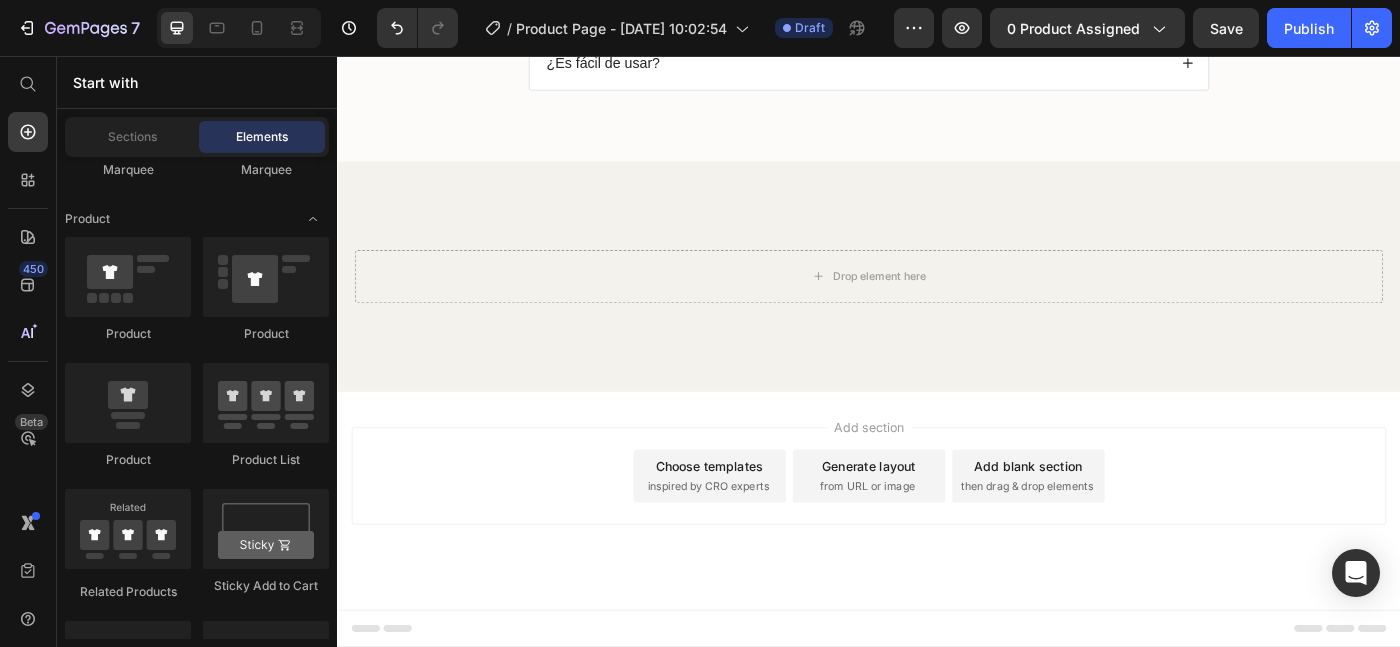 scroll, scrollTop: 2636, scrollLeft: 0, axis: vertical 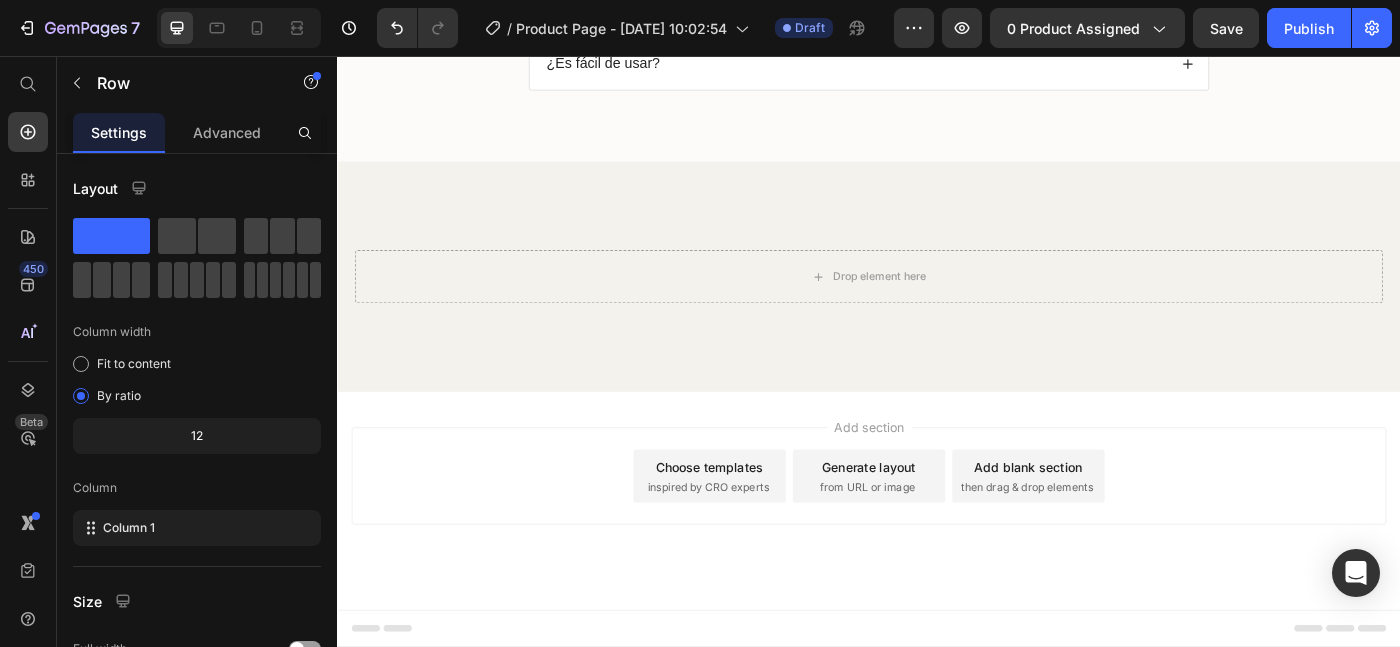 click on "☕ Maquina de Hacer Café Portatil Product Title This product has only default variant Product Variants & Swatches Add To cart Product Cart Button" at bounding box center (484, -504) 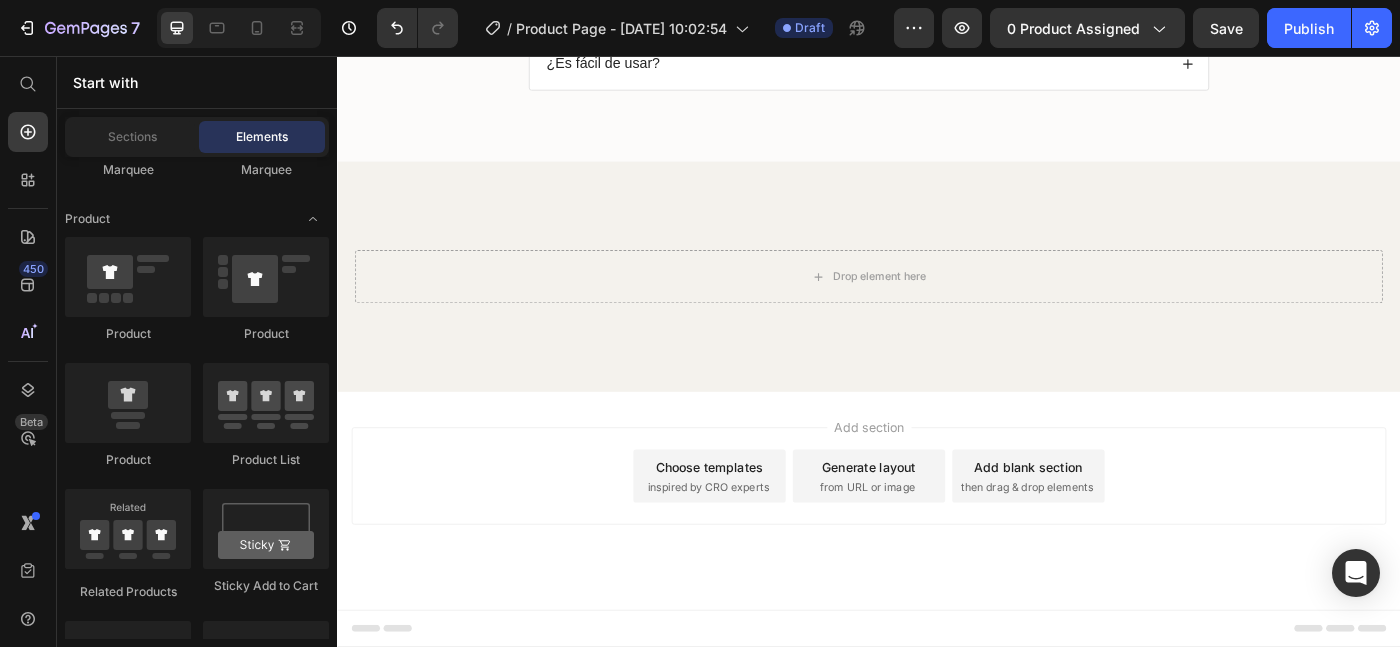 scroll, scrollTop: 2636, scrollLeft: 0, axis: vertical 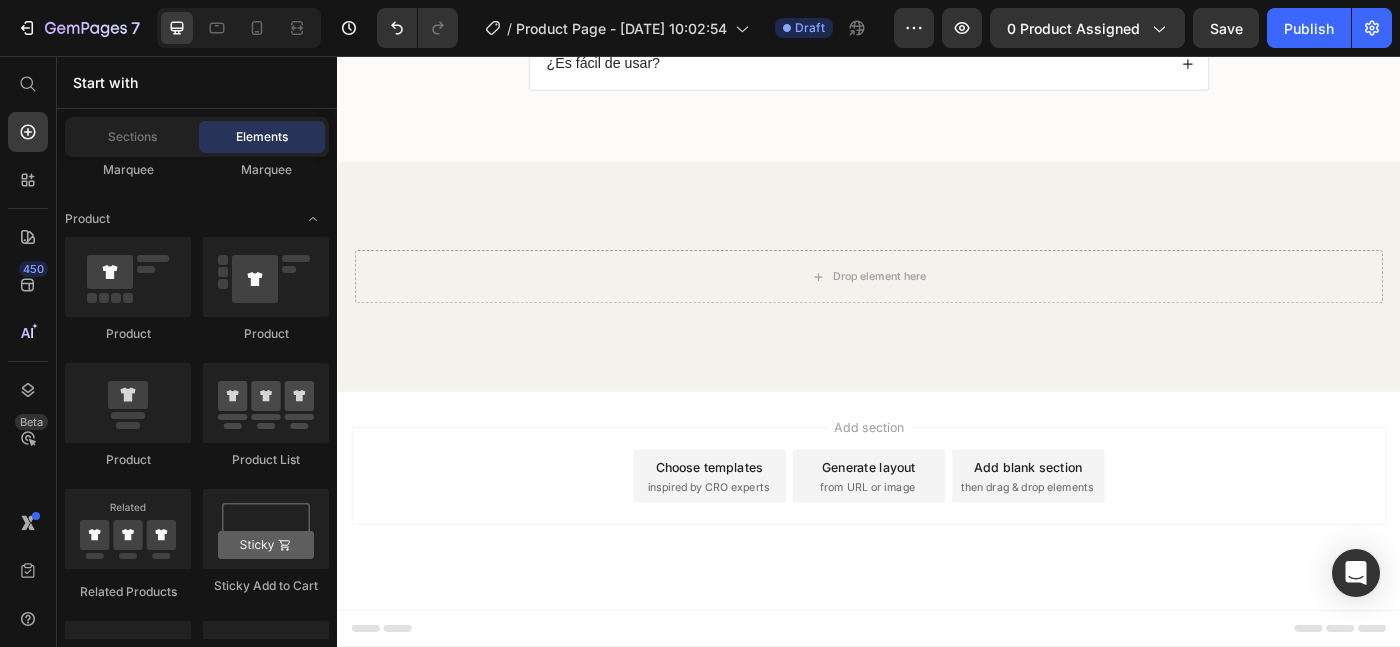 click on "Drop element here" at bounding box center (484, -456) 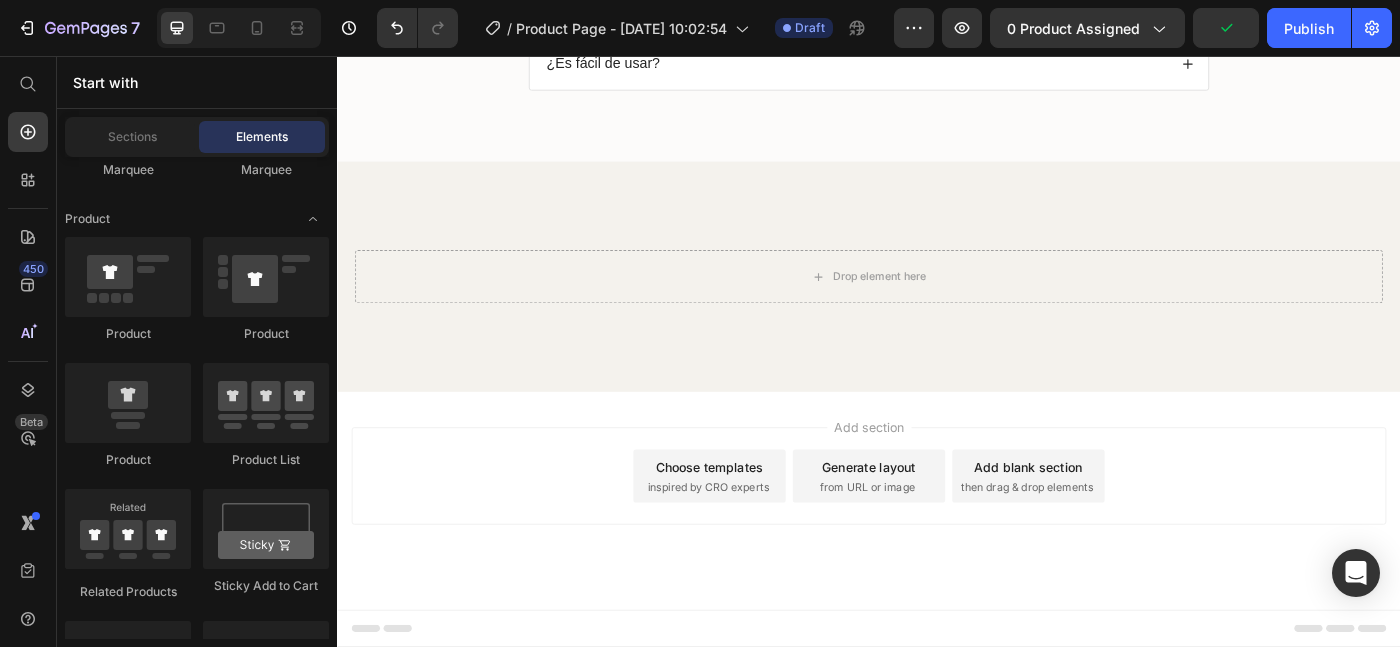 scroll, scrollTop: 2636, scrollLeft: 0, axis: vertical 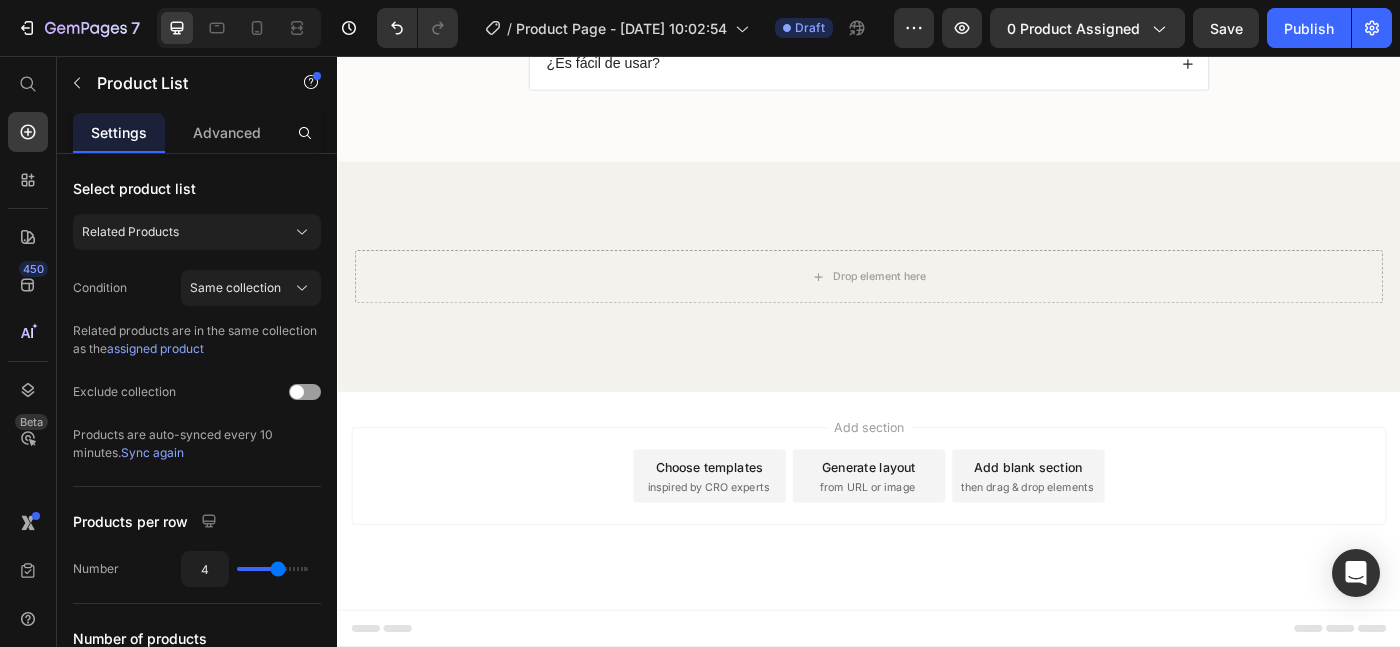 click 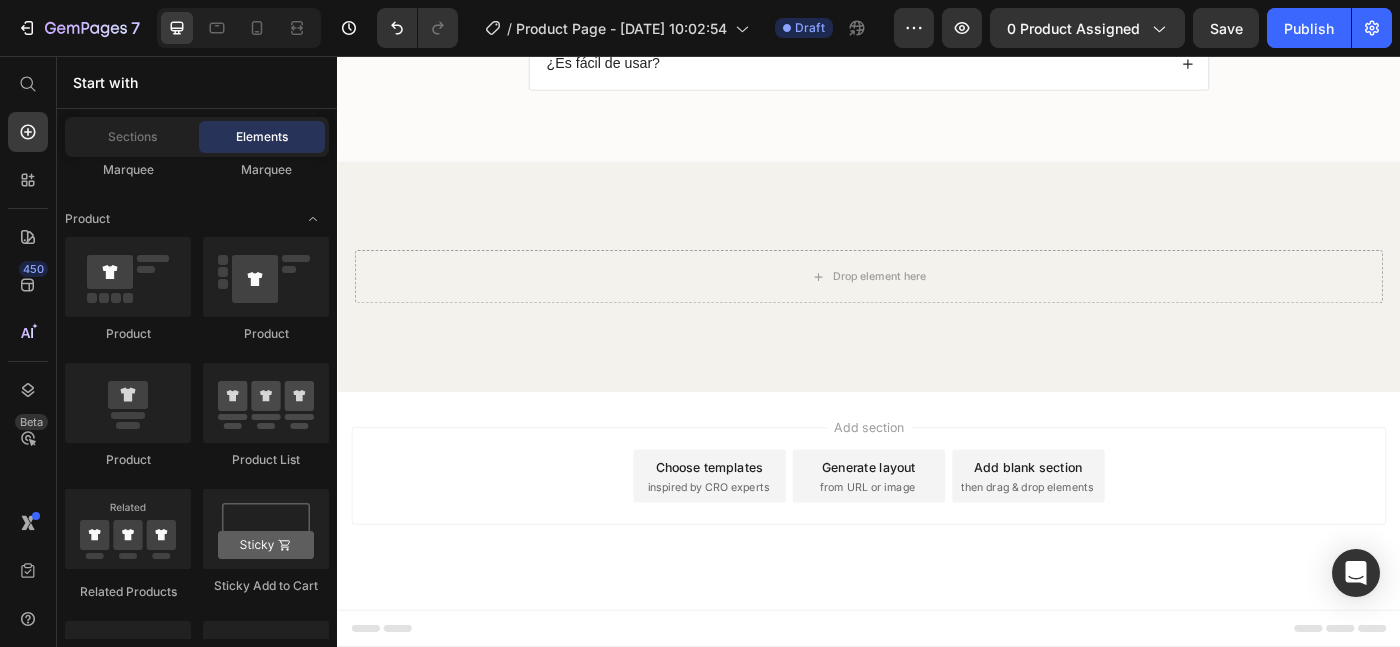 scroll, scrollTop: 2636, scrollLeft: 0, axis: vertical 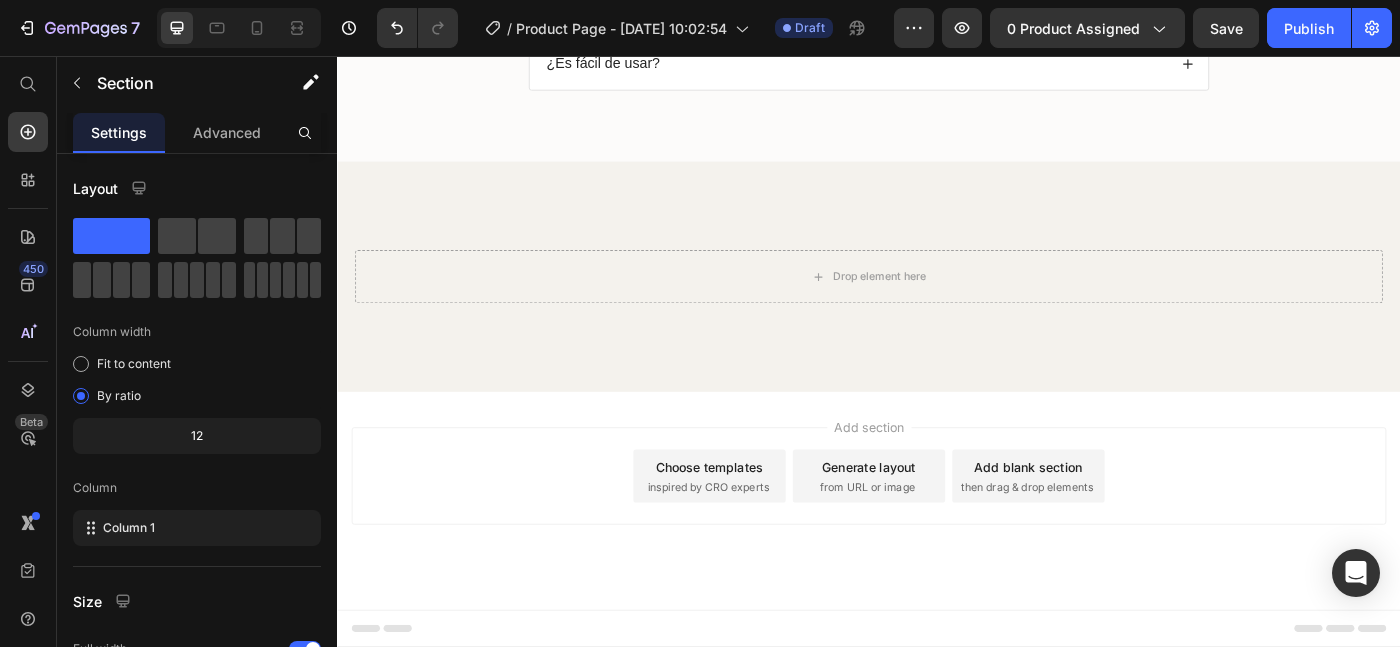 click 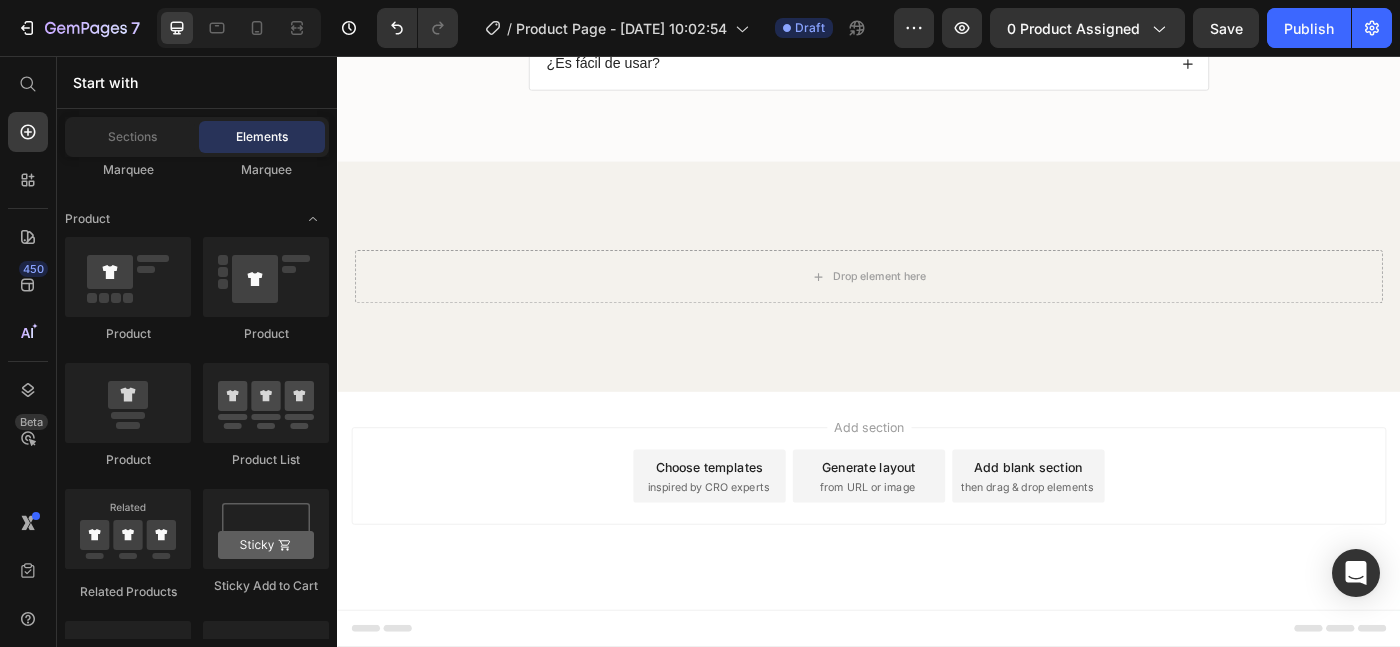 scroll, scrollTop: 2636, scrollLeft: 0, axis: vertical 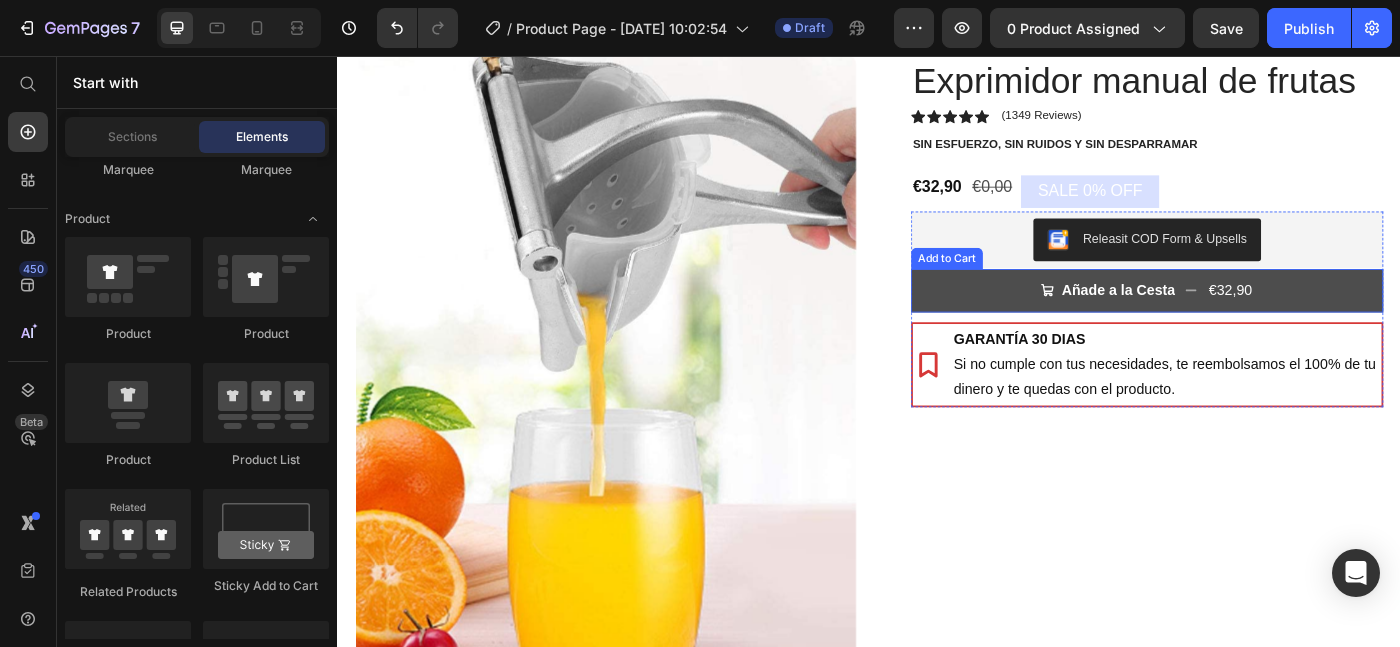 click on "Añade a la Cesta
€32,90" at bounding box center (1250, 320) 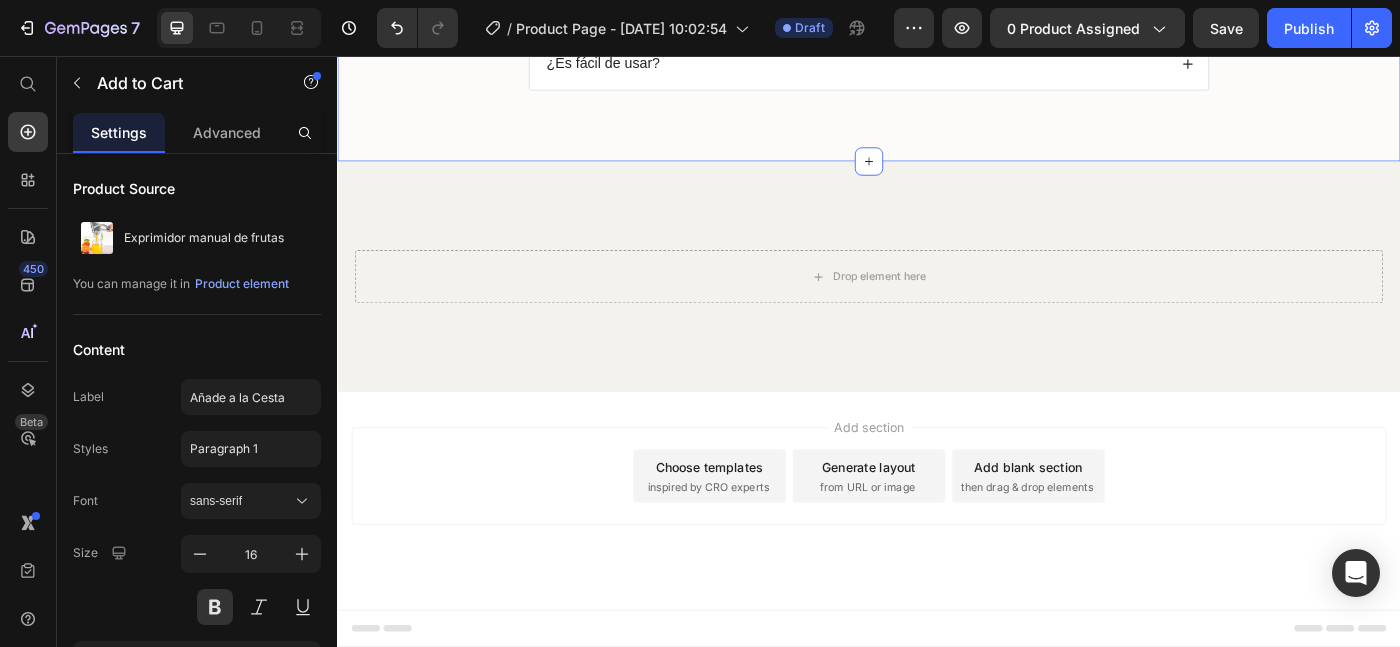 scroll, scrollTop: 4483, scrollLeft: 0, axis: vertical 